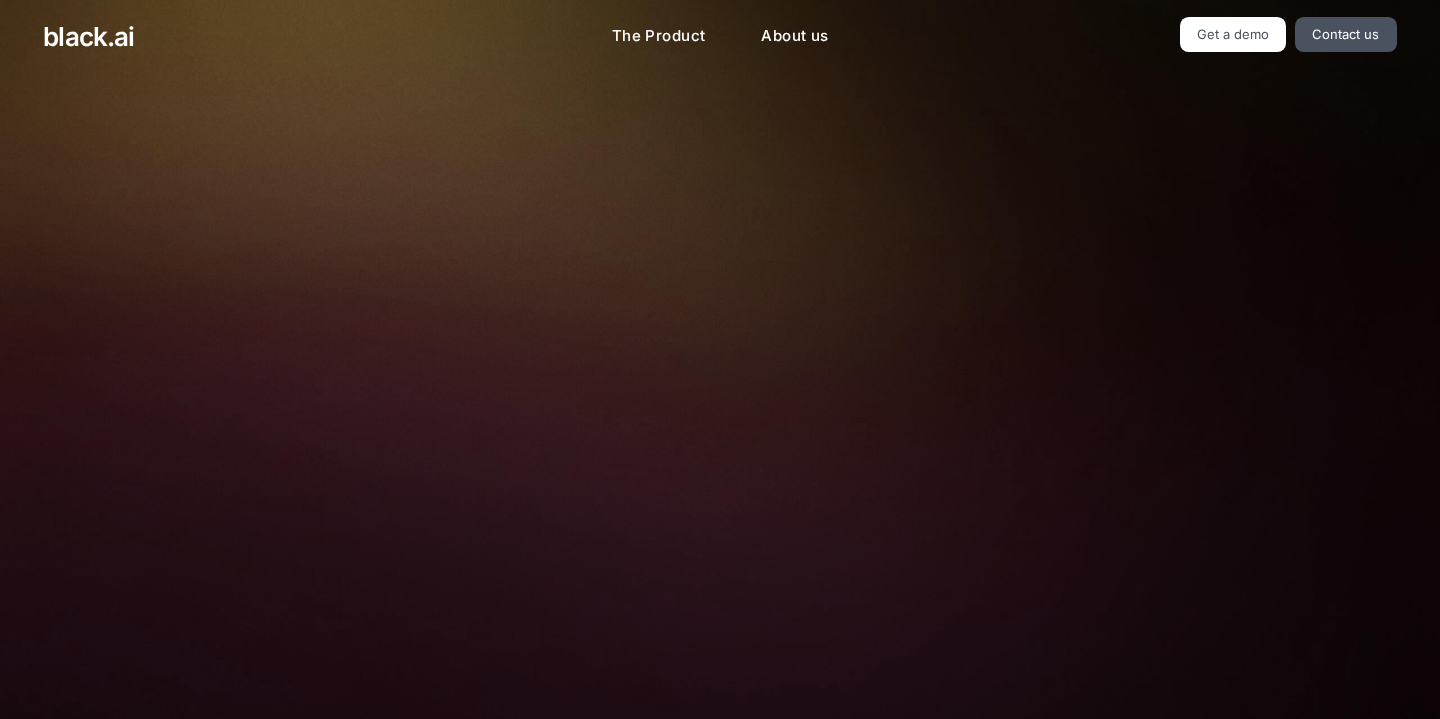 scroll, scrollTop: 0, scrollLeft: 0, axis: both 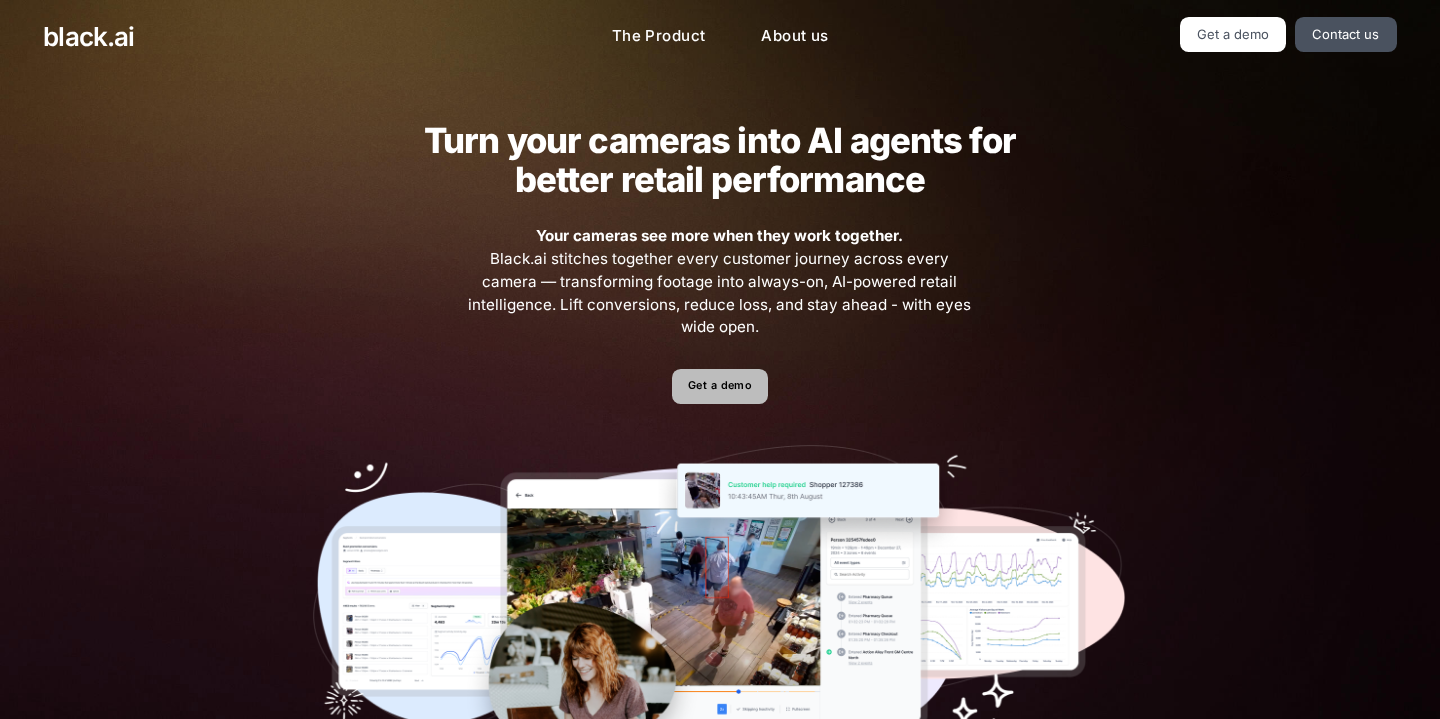 click on "Get a demo" at bounding box center (719, 386) 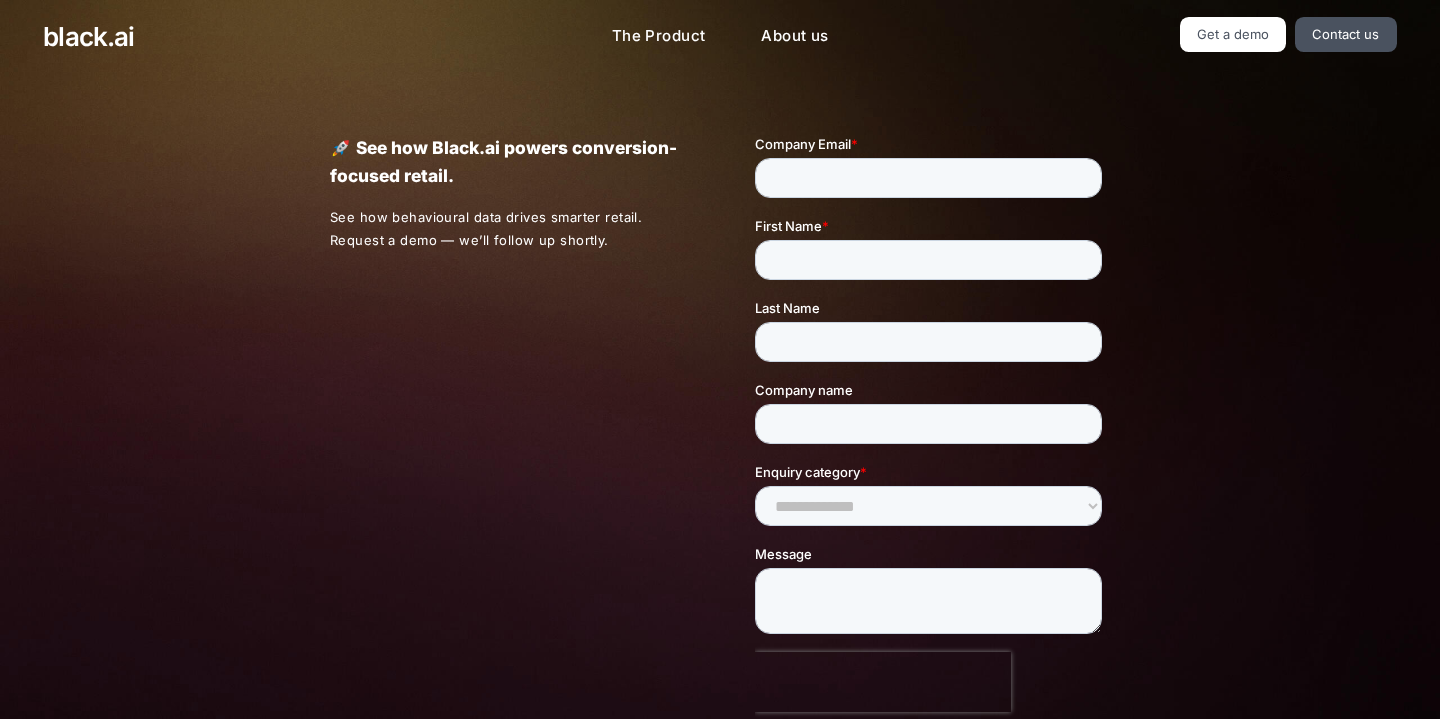 scroll, scrollTop: 0, scrollLeft: 0, axis: both 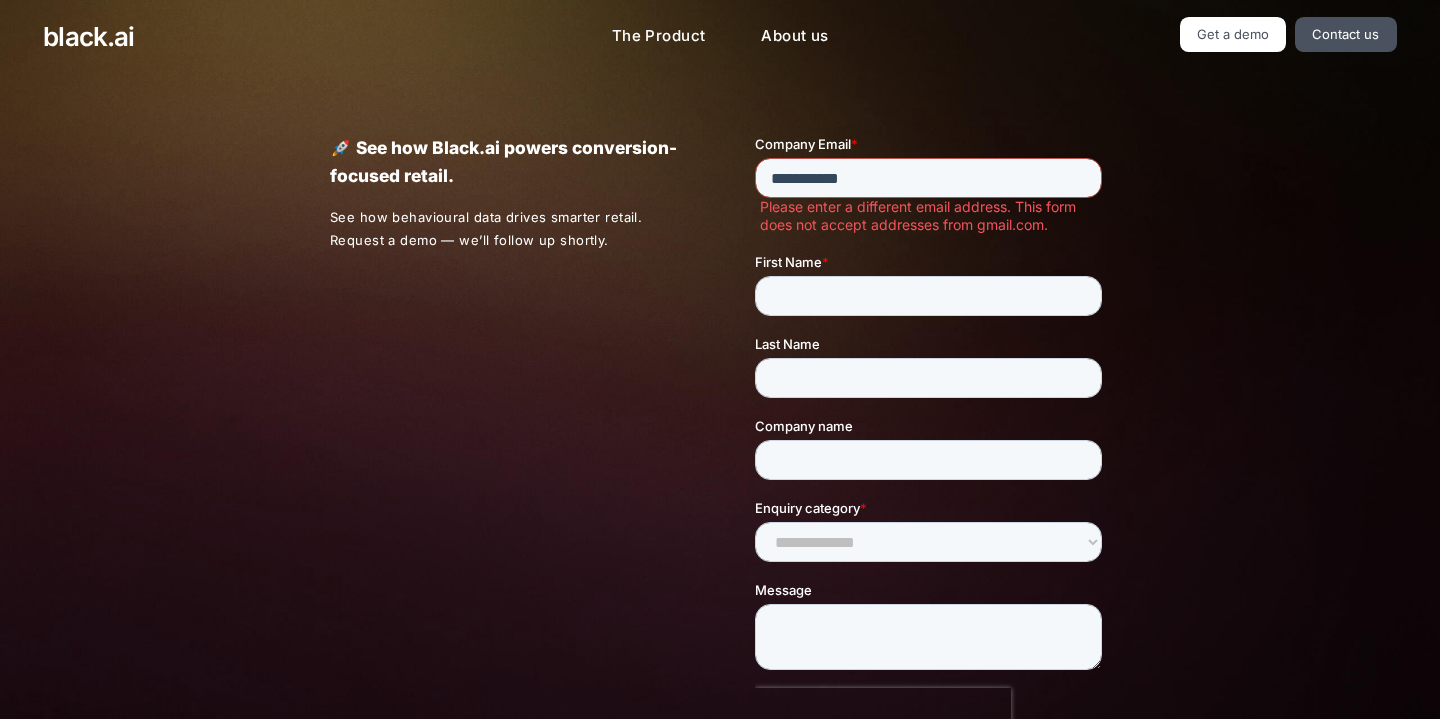 type on "**********" 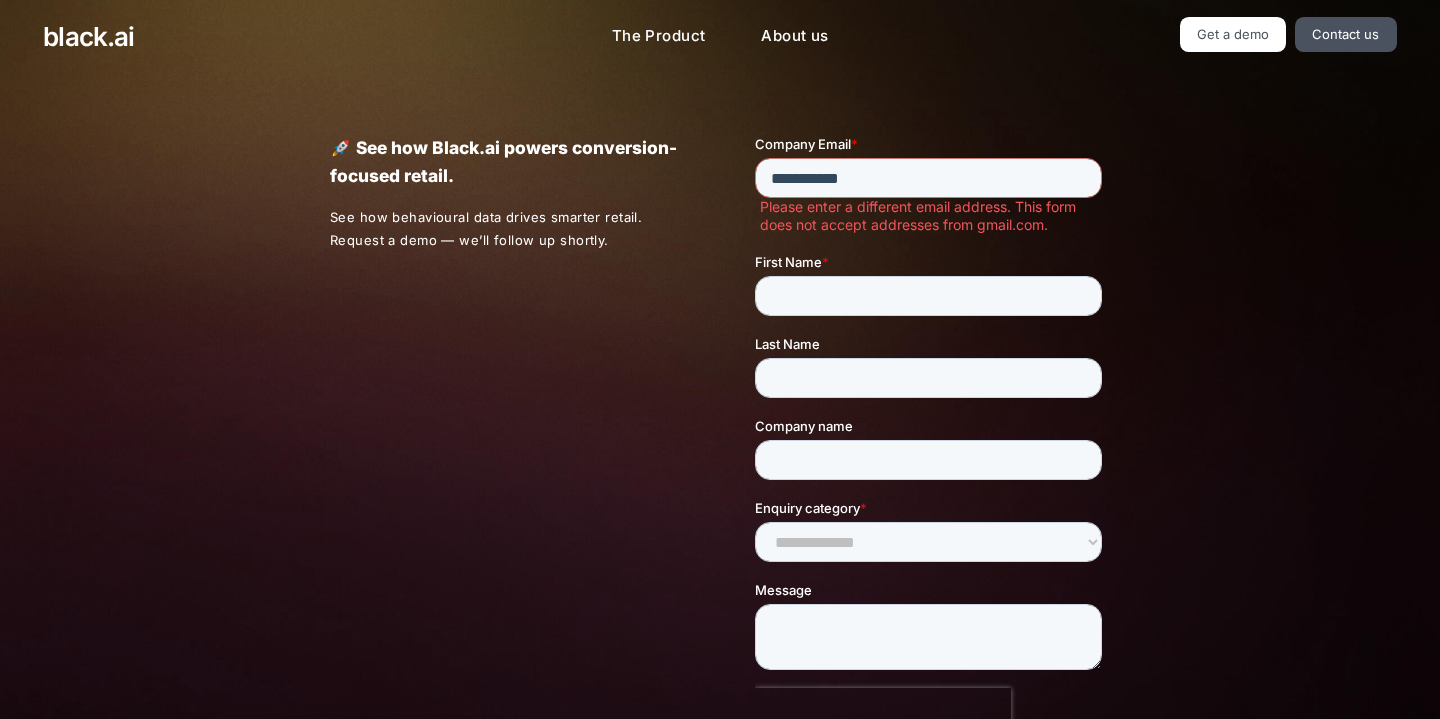 click on "First Name" at bounding box center [787, 262] 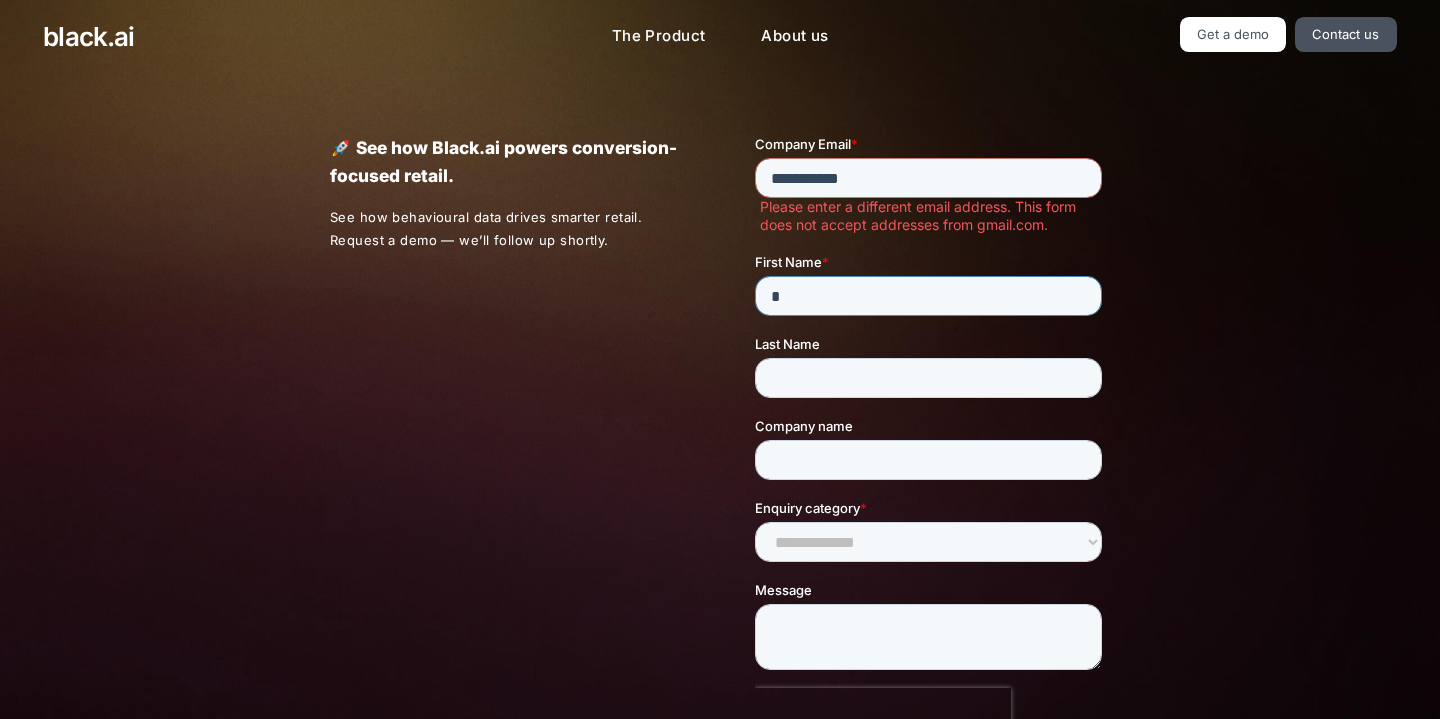 type on "*" 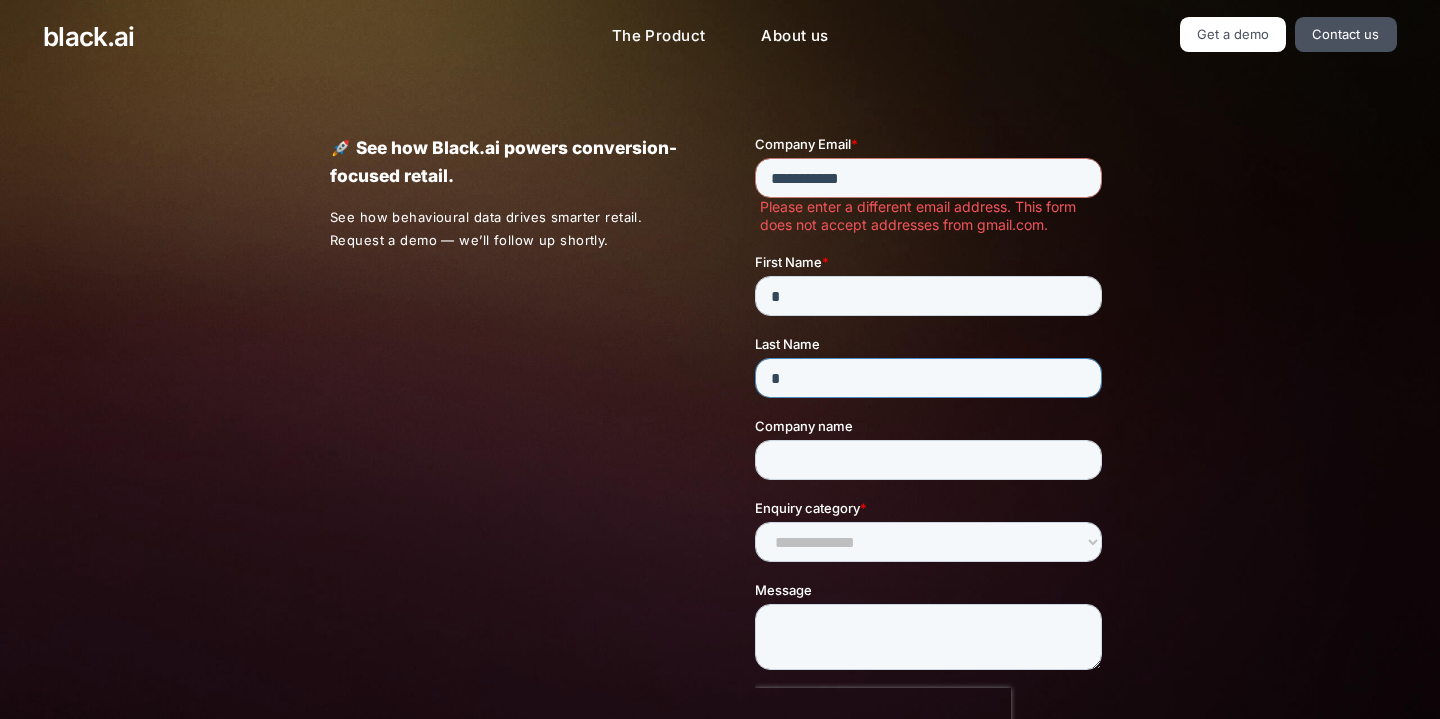 type on "*" 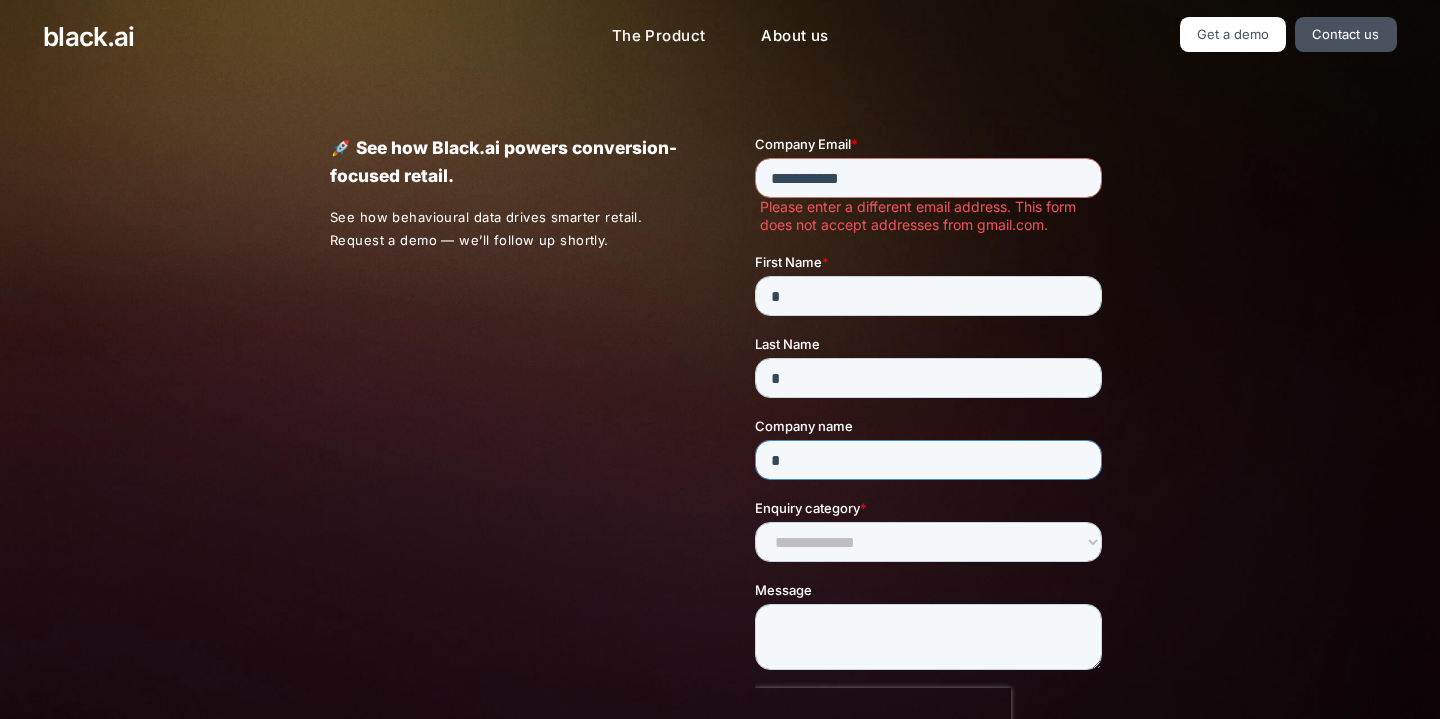 type on "*" 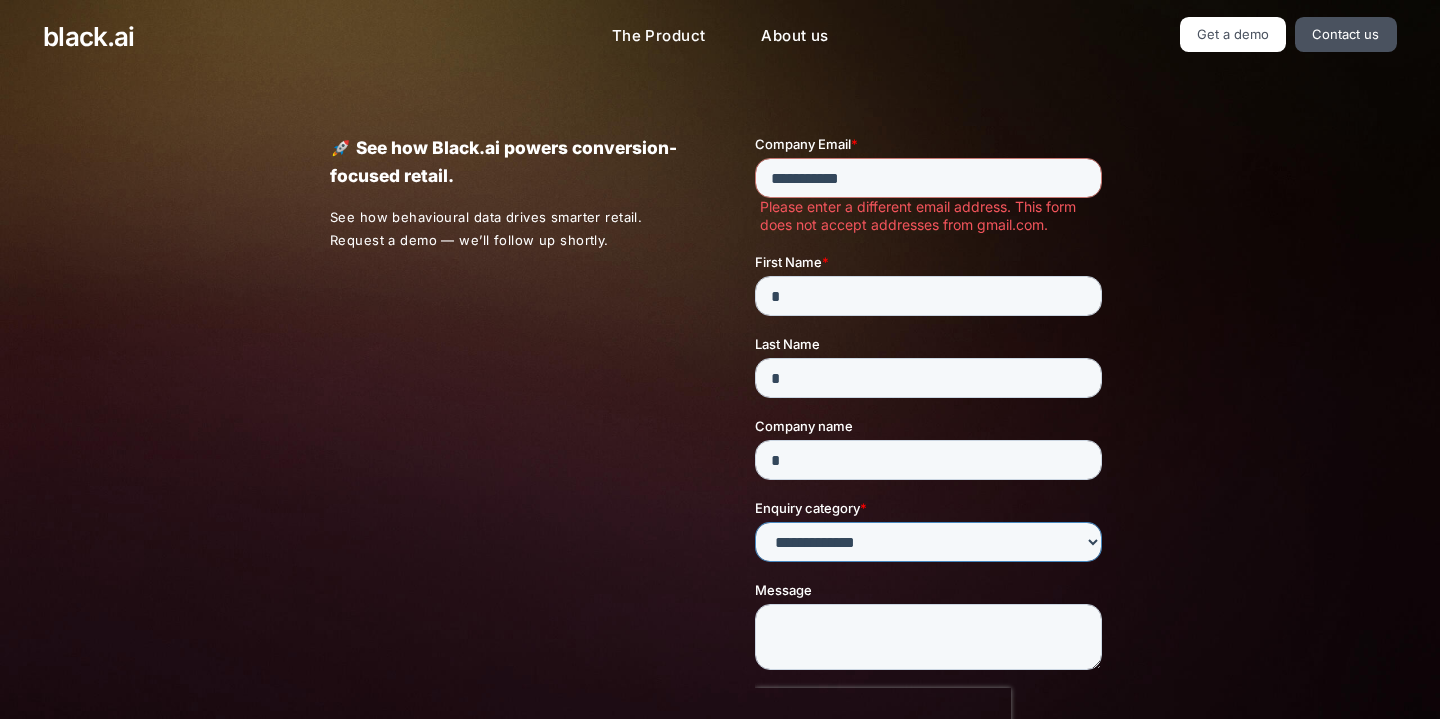 click on "**********" at bounding box center (927, 542) 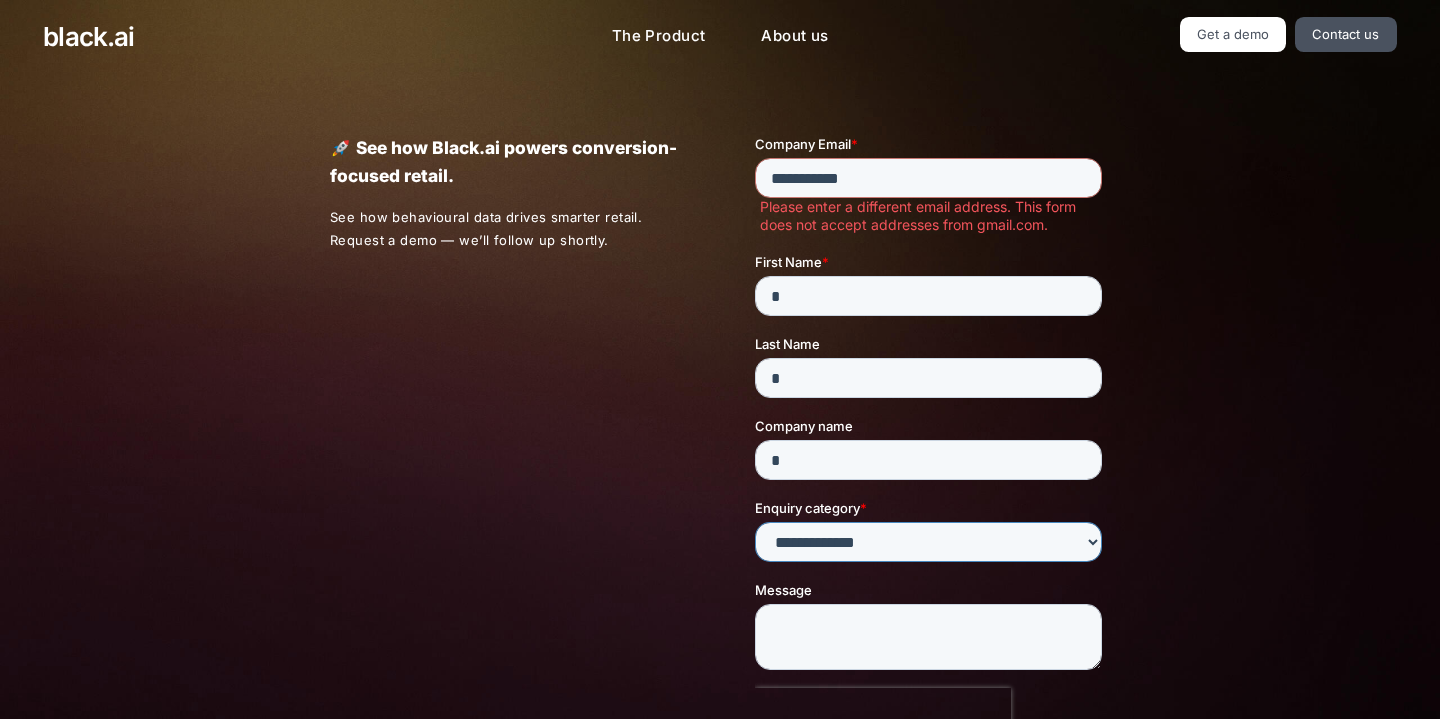 select on "*****" 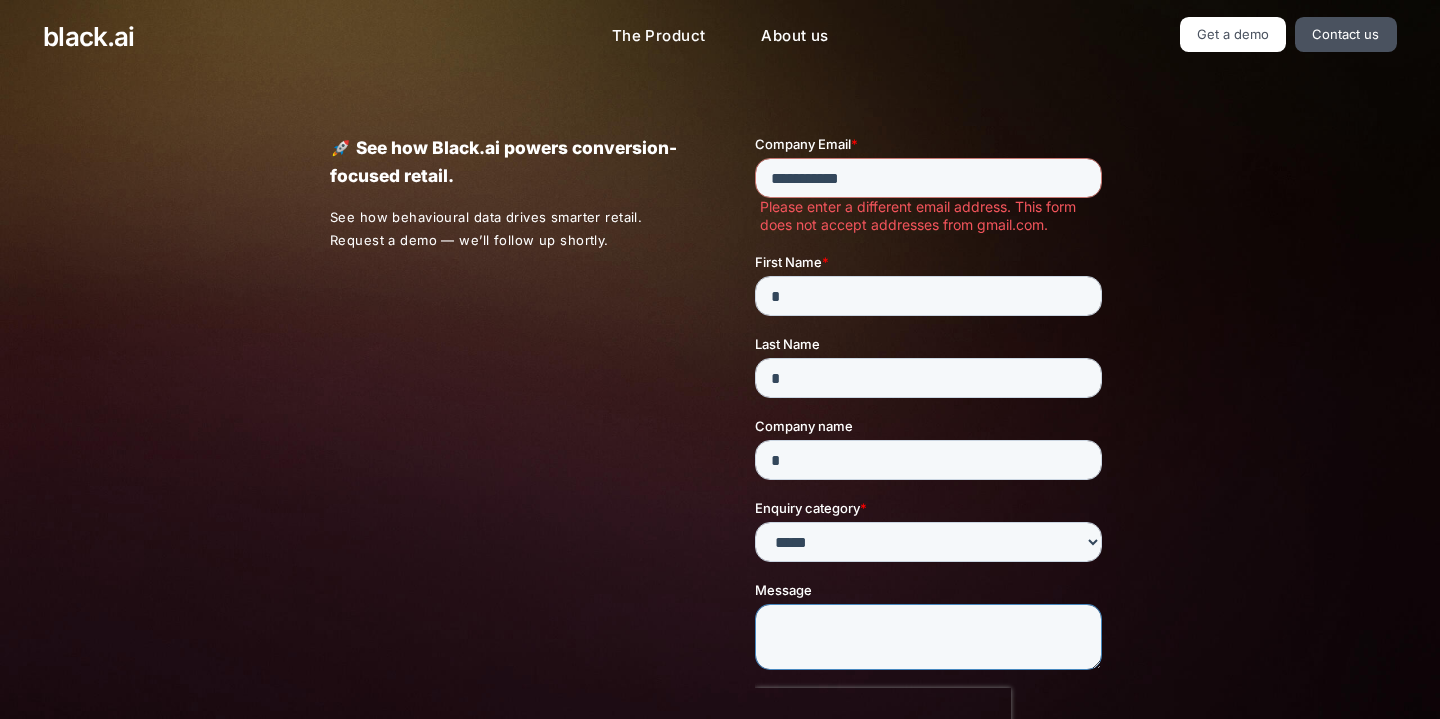 click on "Message" at bounding box center (927, 637) 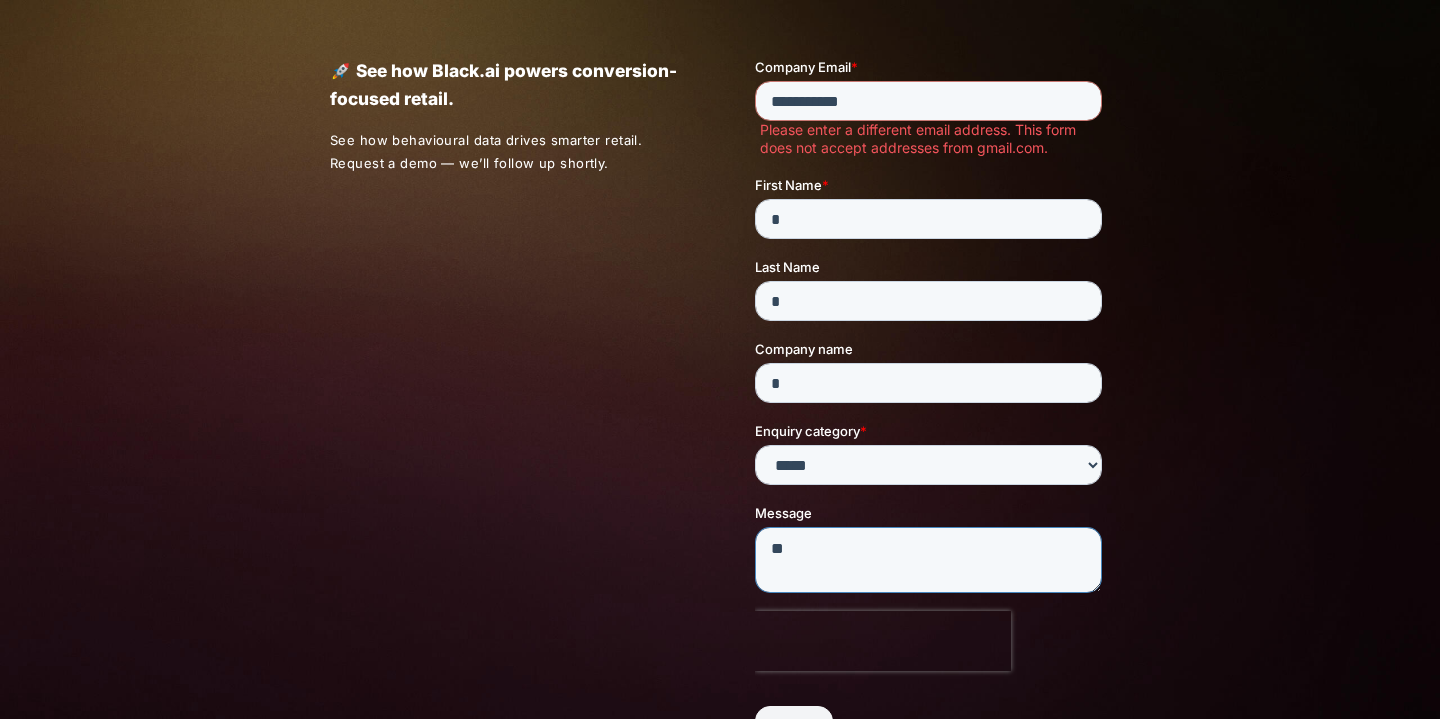scroll, scrollTop: 101, scrollLeft: 0, axis: vertical 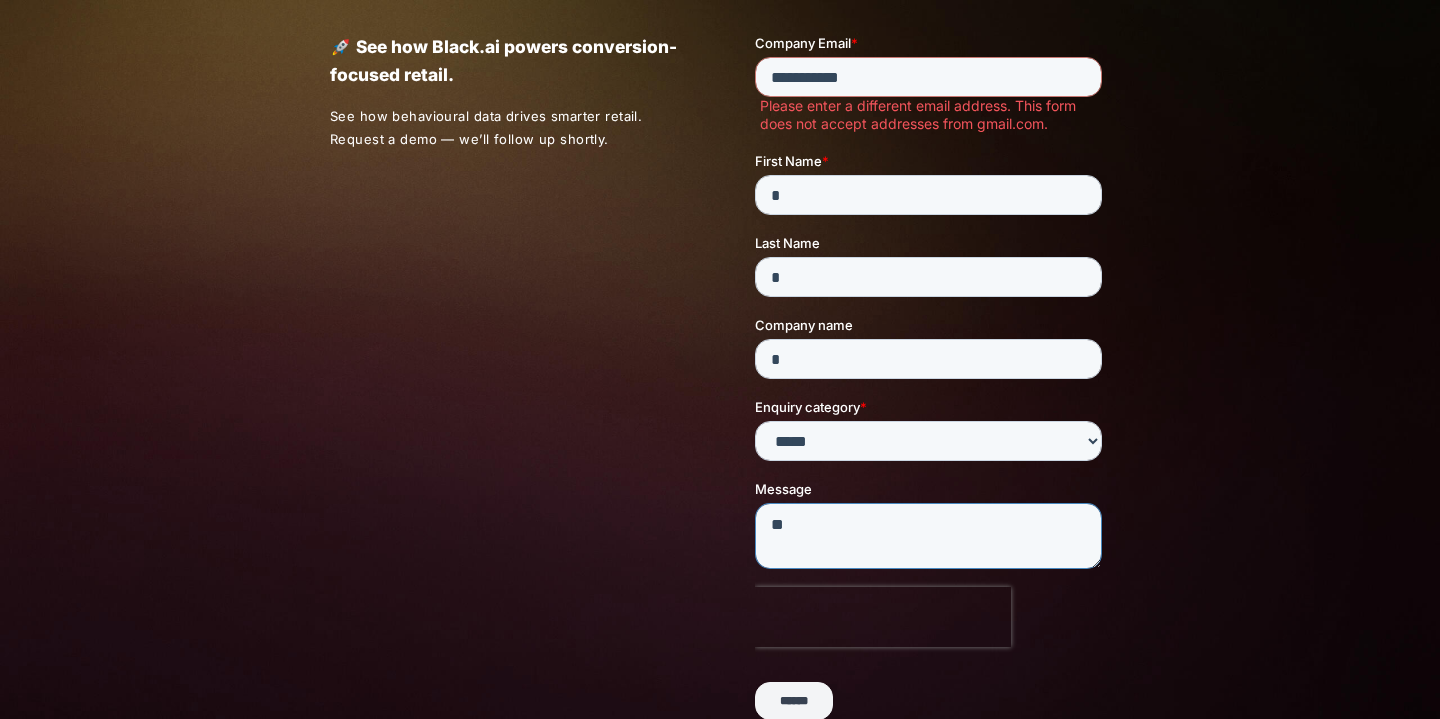 type on "**" 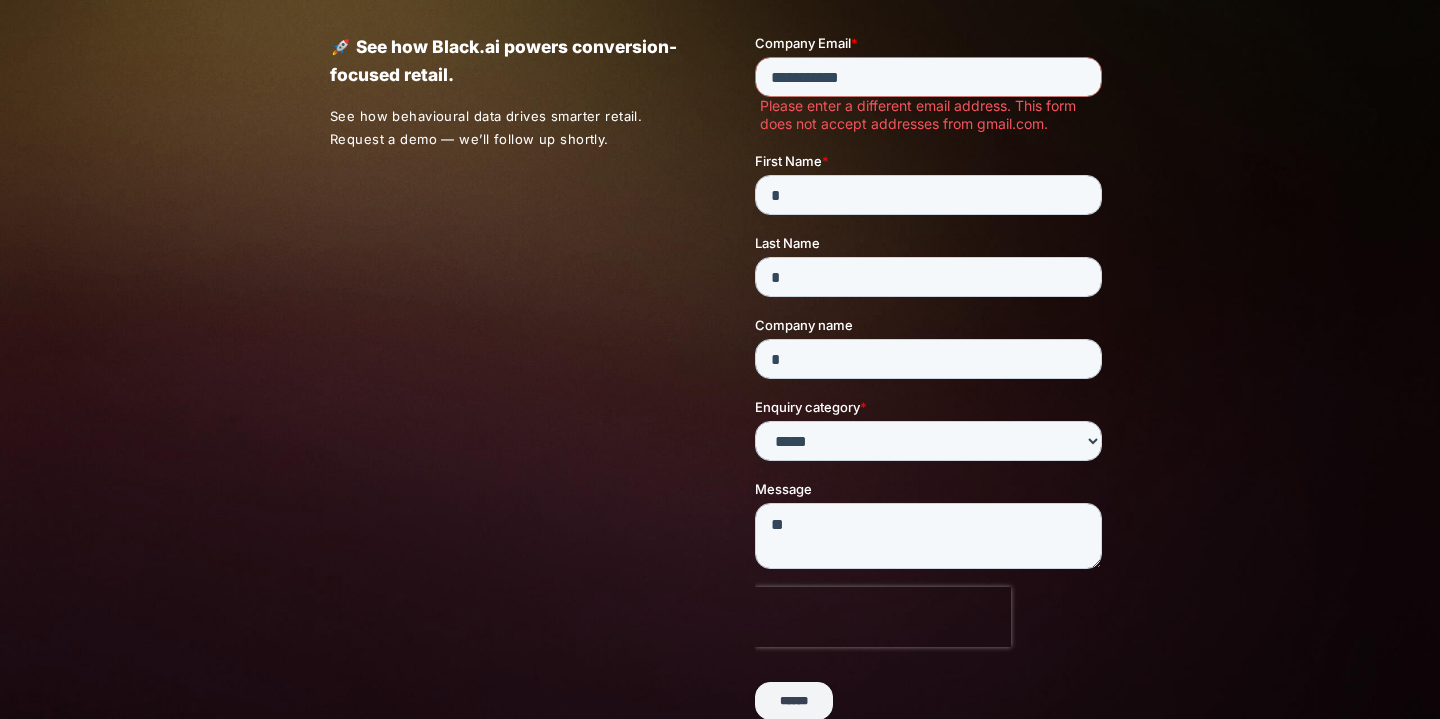 click on "******" at bounding box center (793, 701) 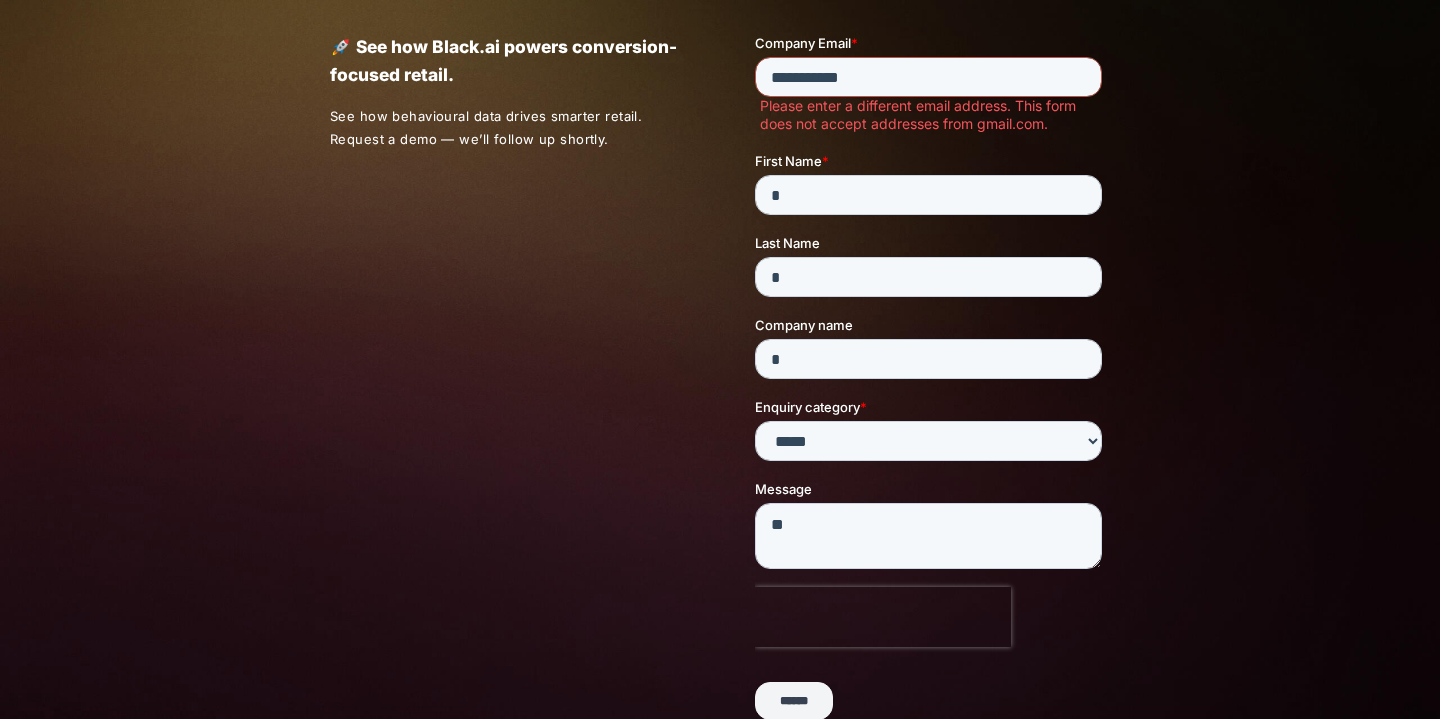 click on "**********" at bounding box center [927, 77] 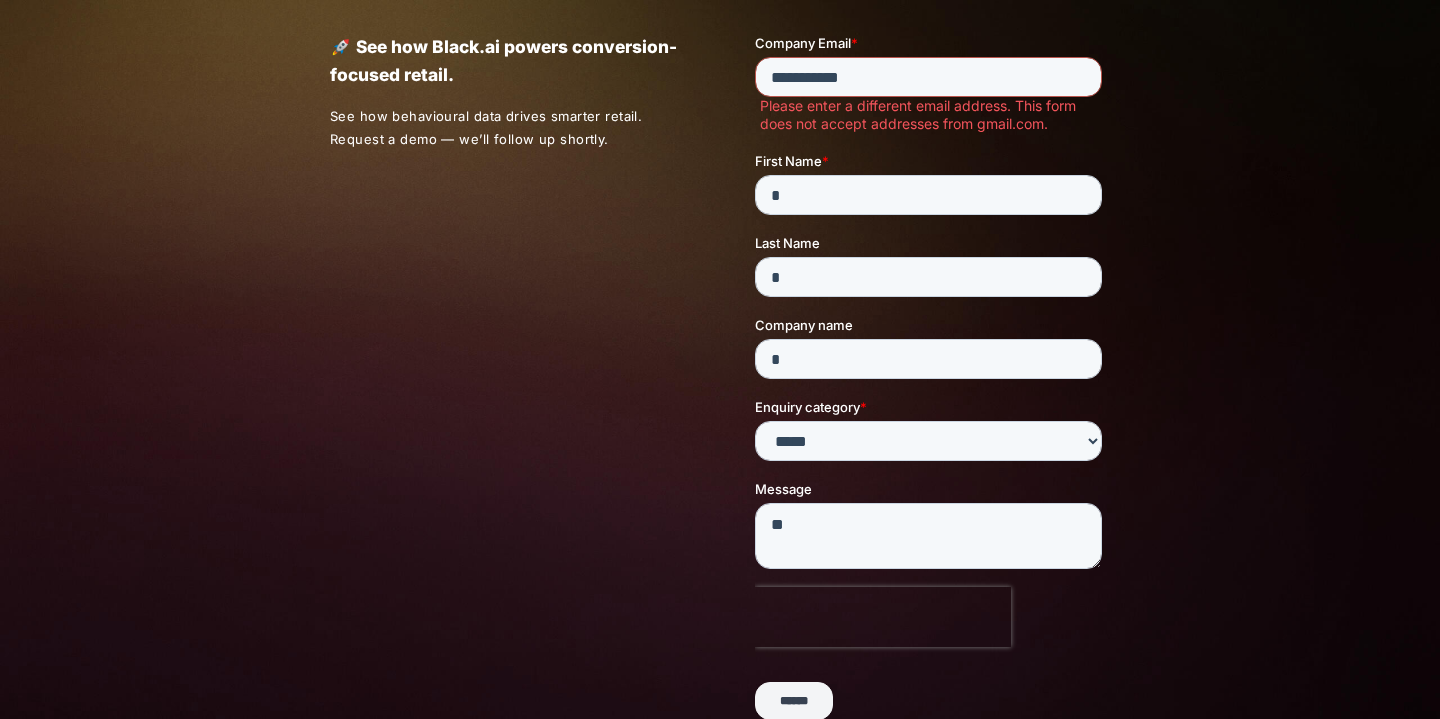 click on "**********" at bounding box center (927, 77) 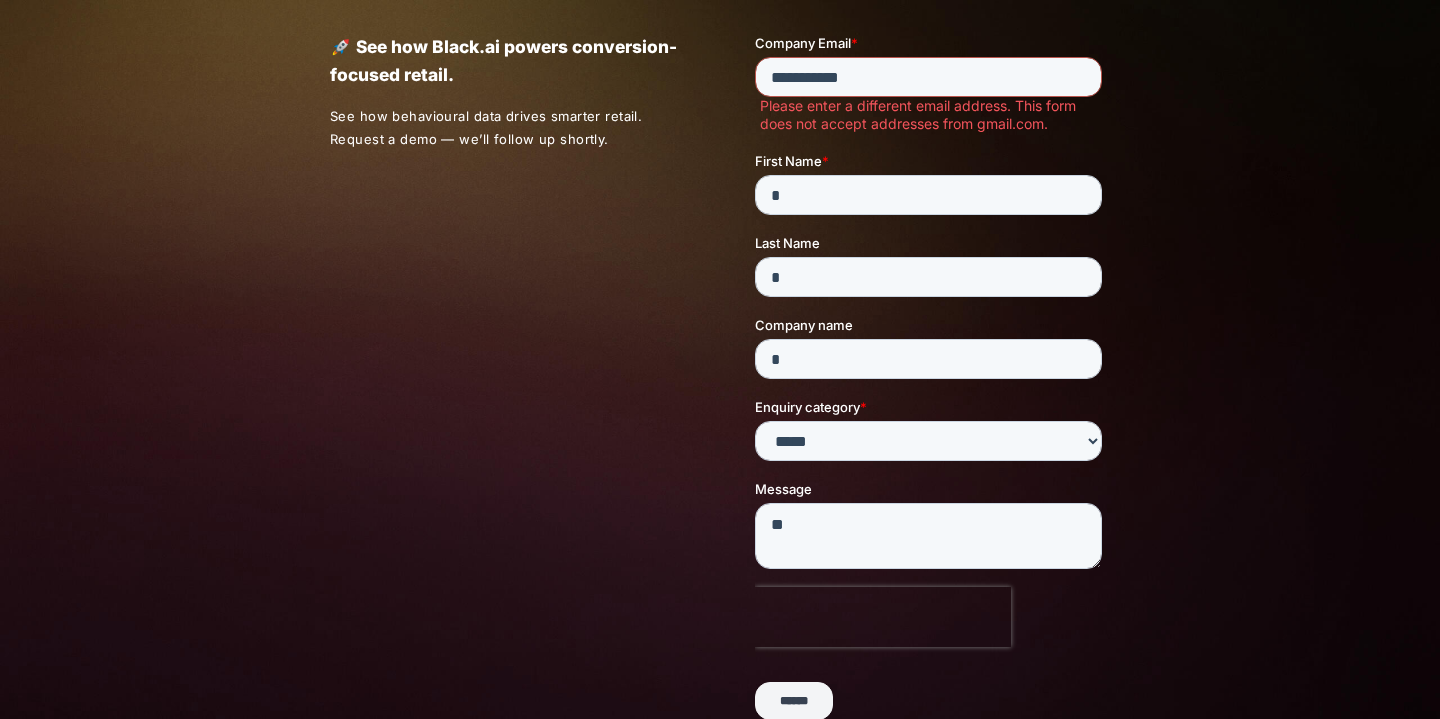 drag, startPoint x: 800, startPoint y: 84, endPoint x: 835, endPoint y: 74, distance: 36.40055 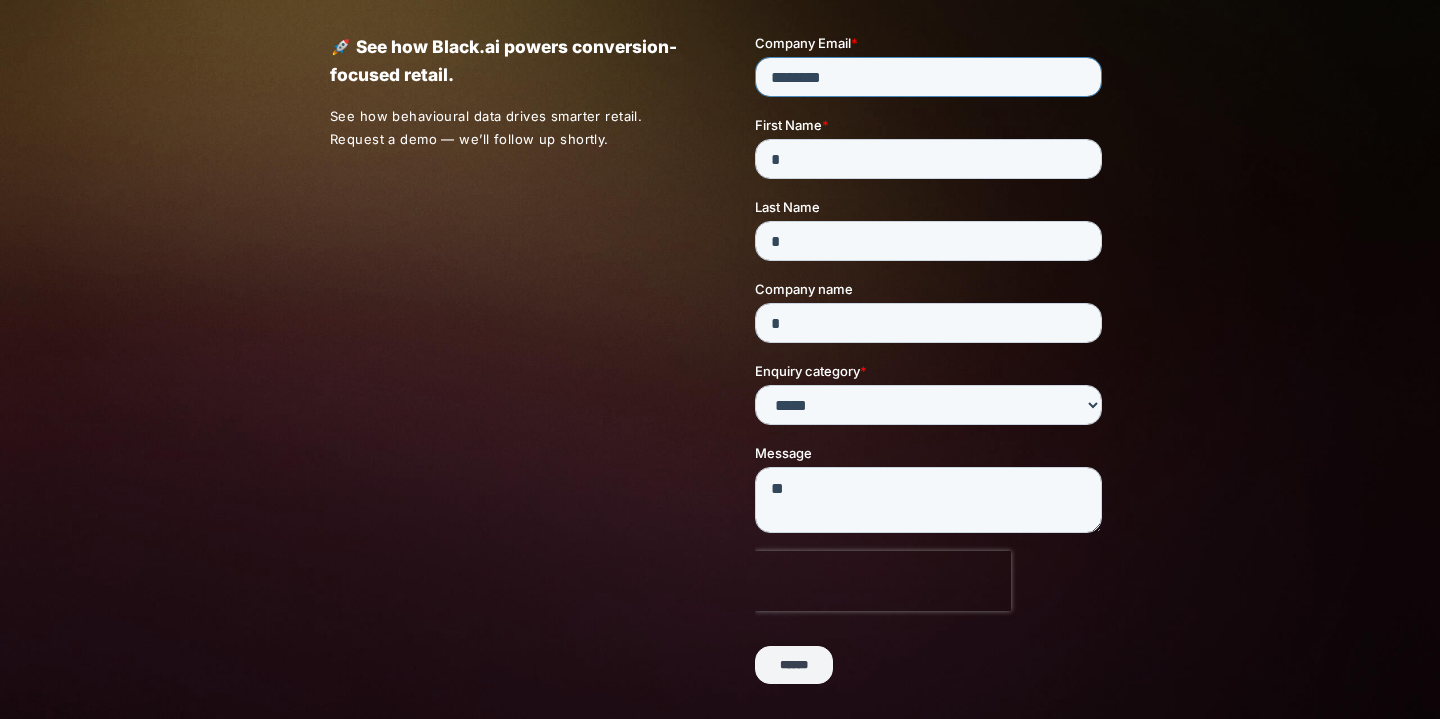 type on "********" 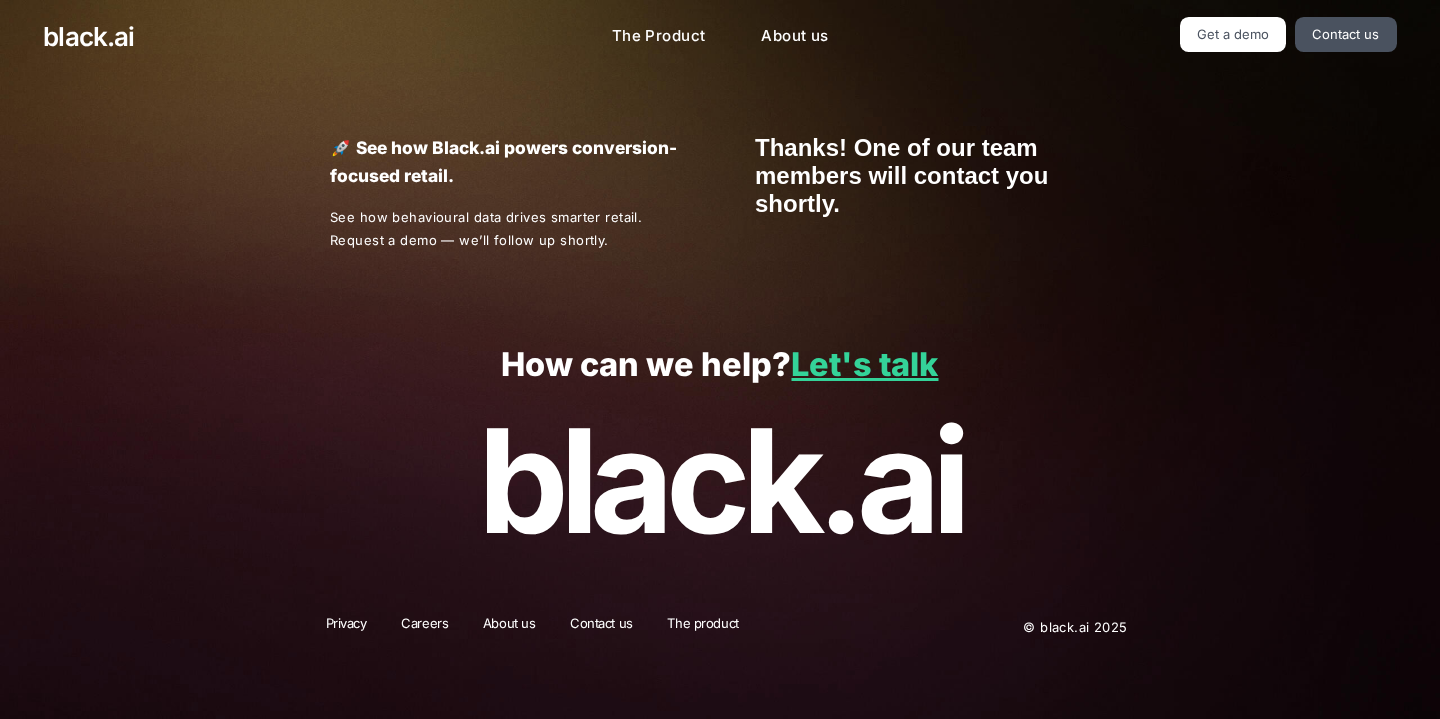 scroll, scrollTop: 0, scrollLeft: 0, axis: both 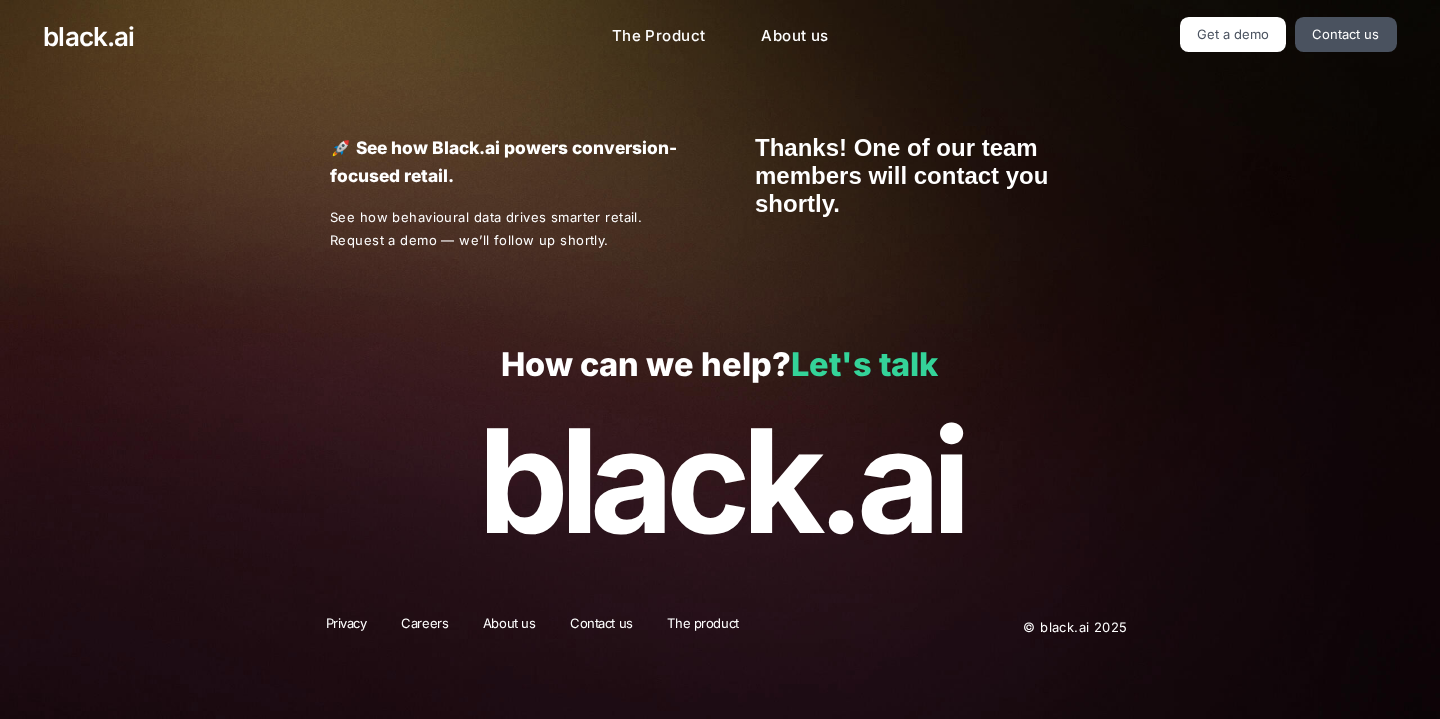 click on "Let's talk" at bounding box center (864, 364) 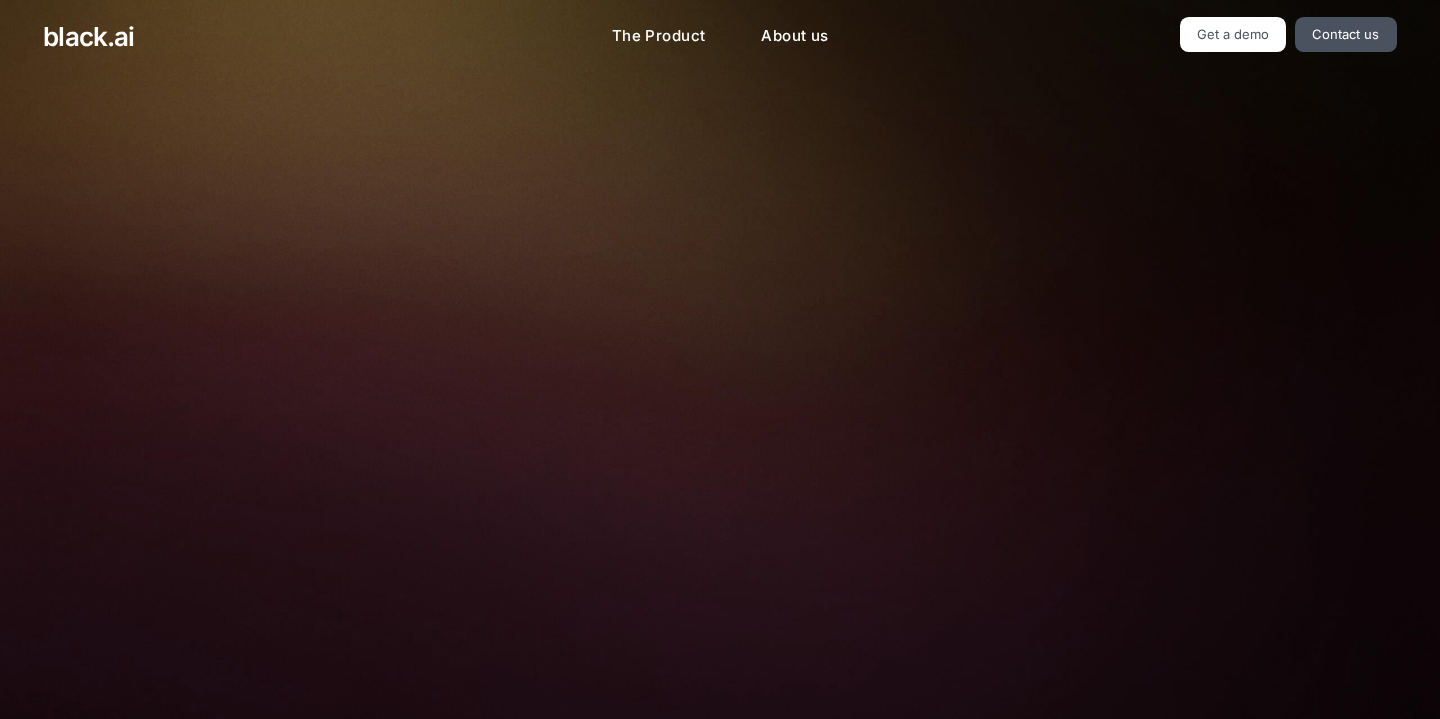 scroll, scrollTop: 0, scrollLeft: 0, axis: both 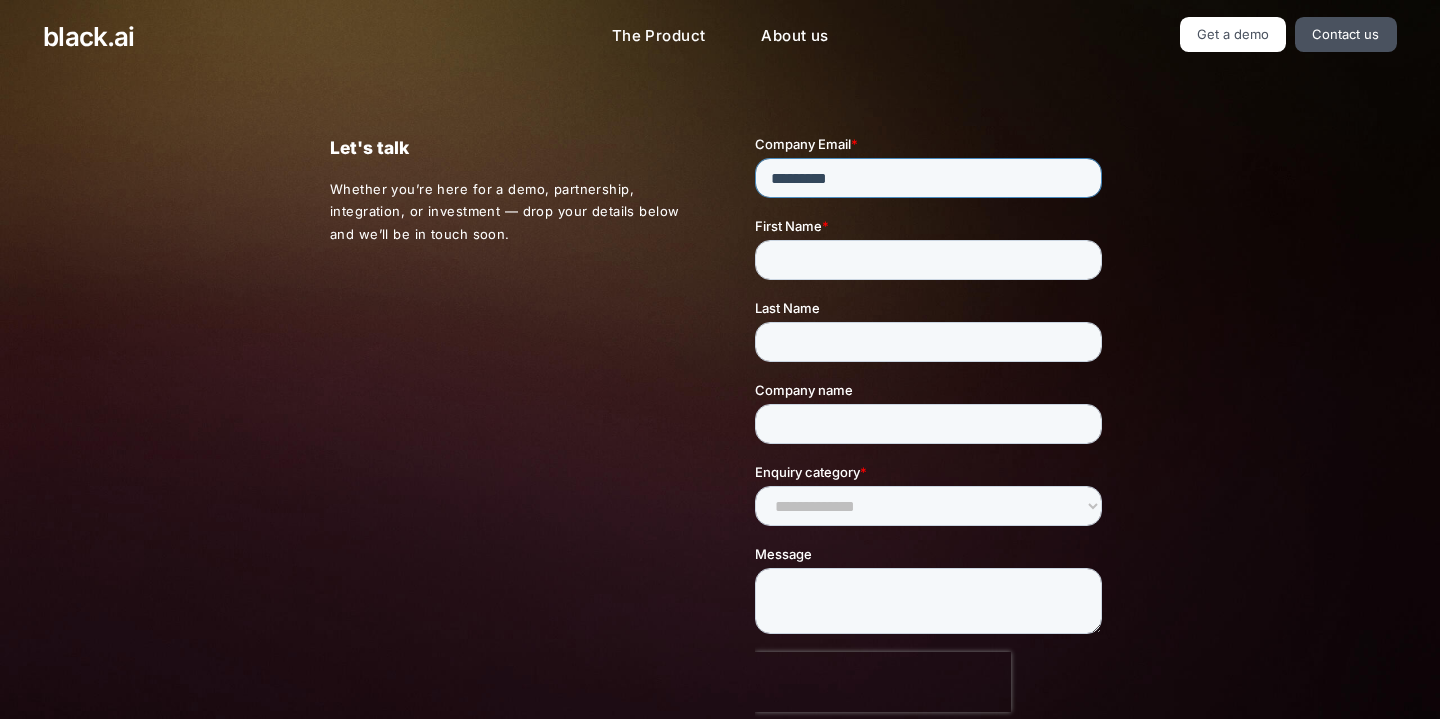 type on "*********" 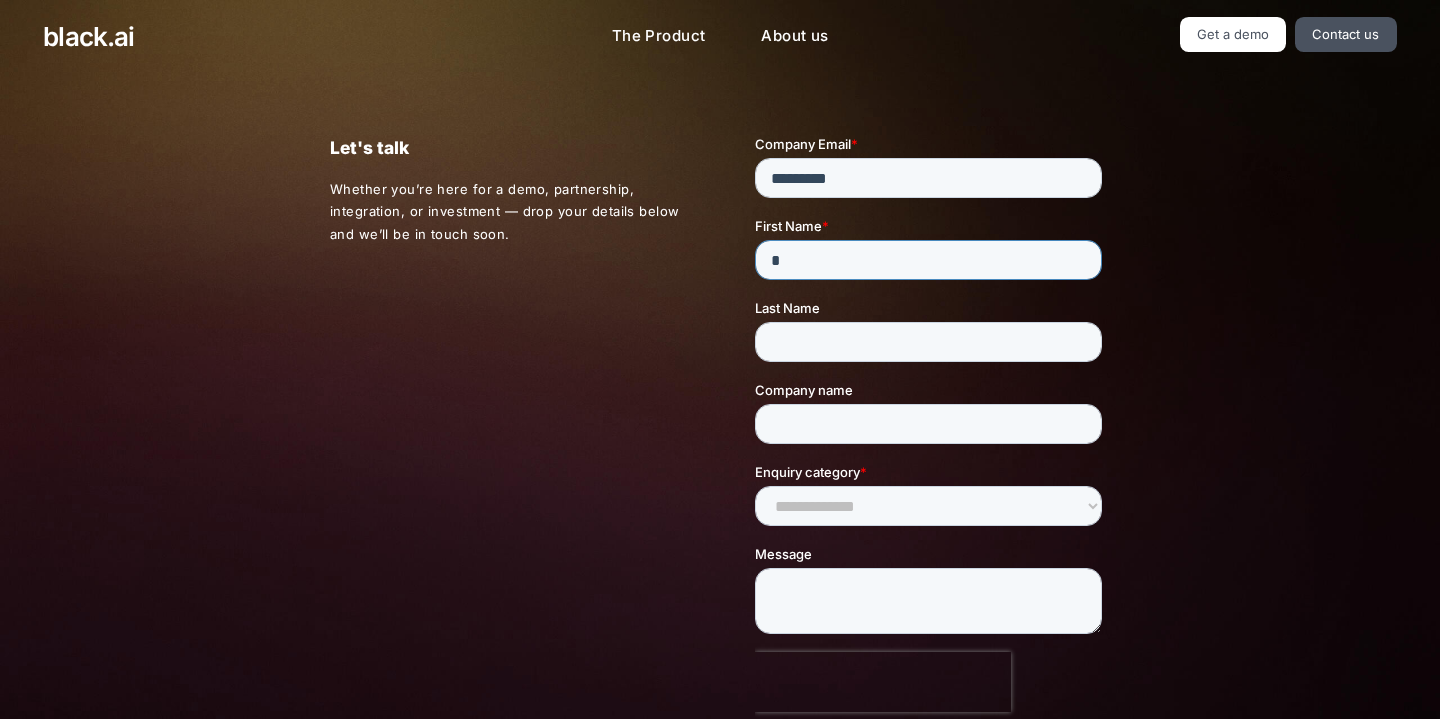 type on "*" 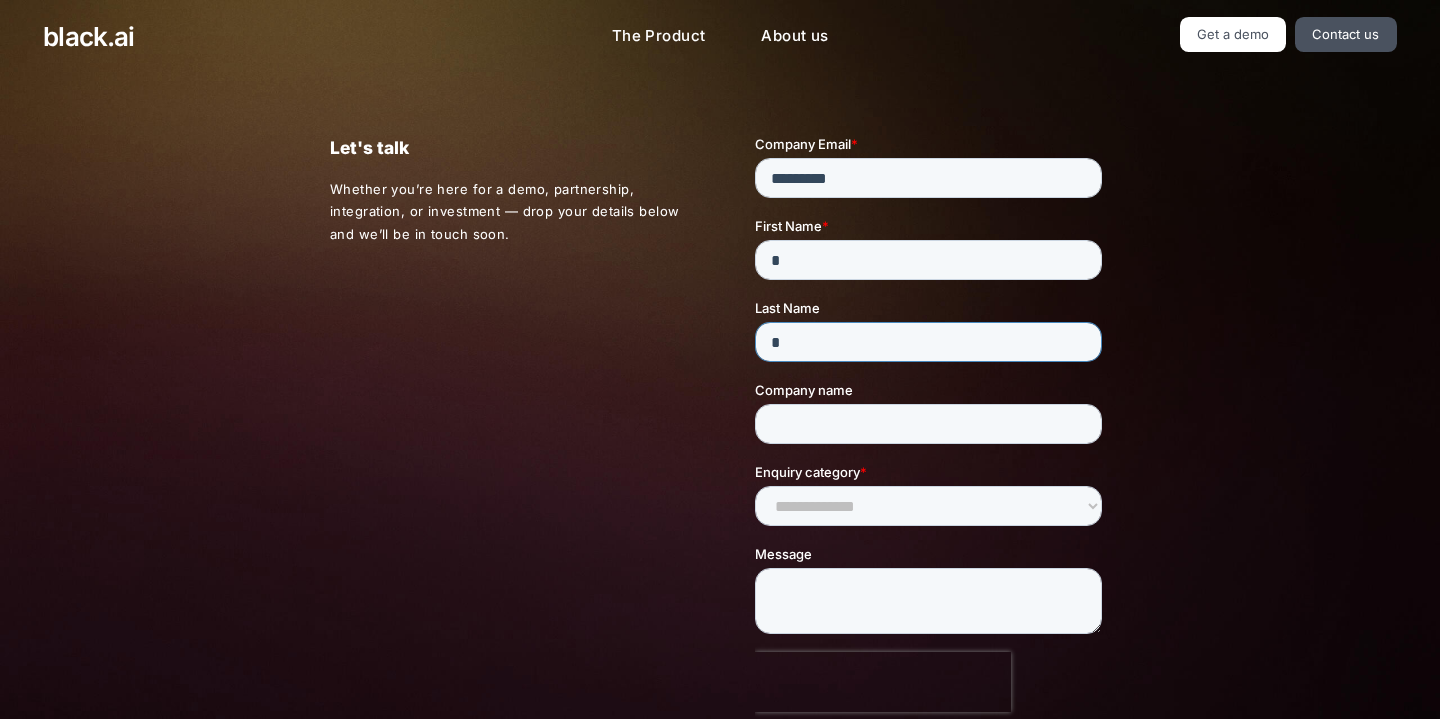 type on "*" 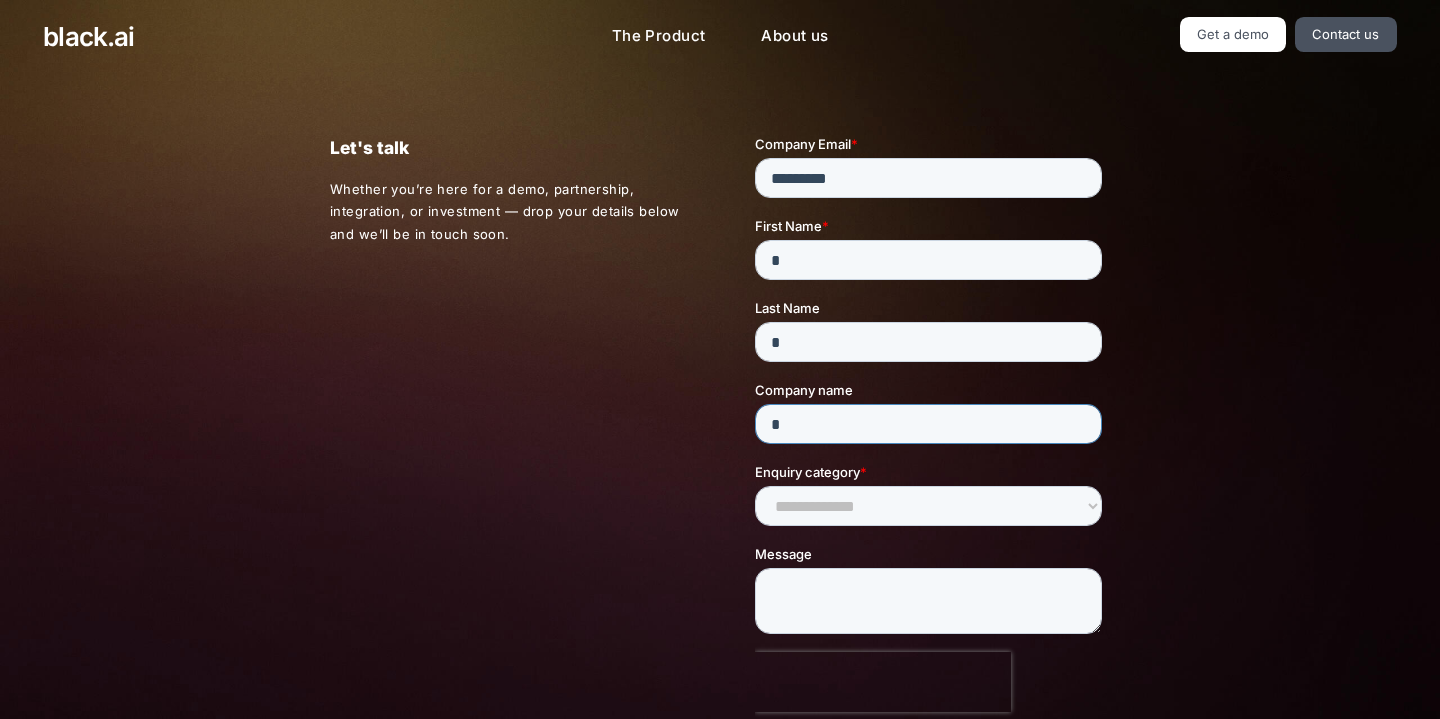 type on "*" 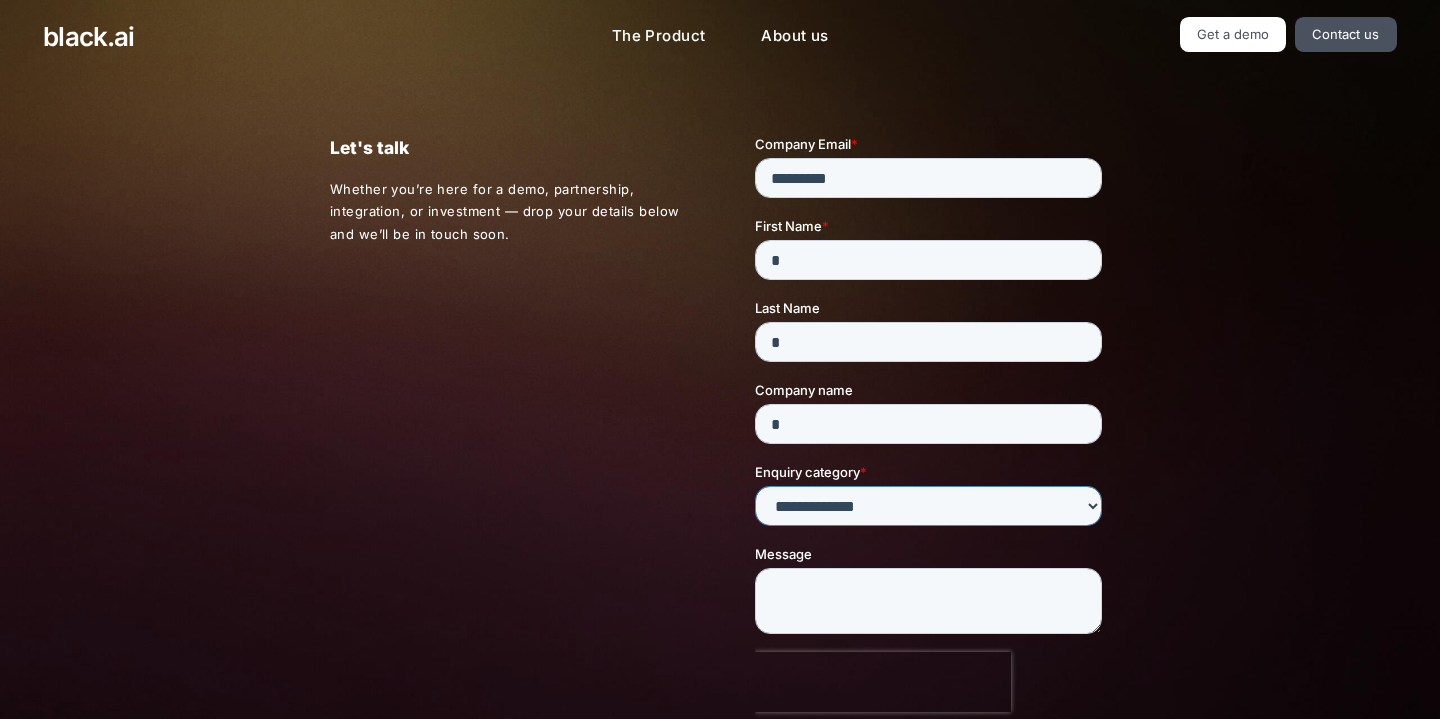 select on "**********" 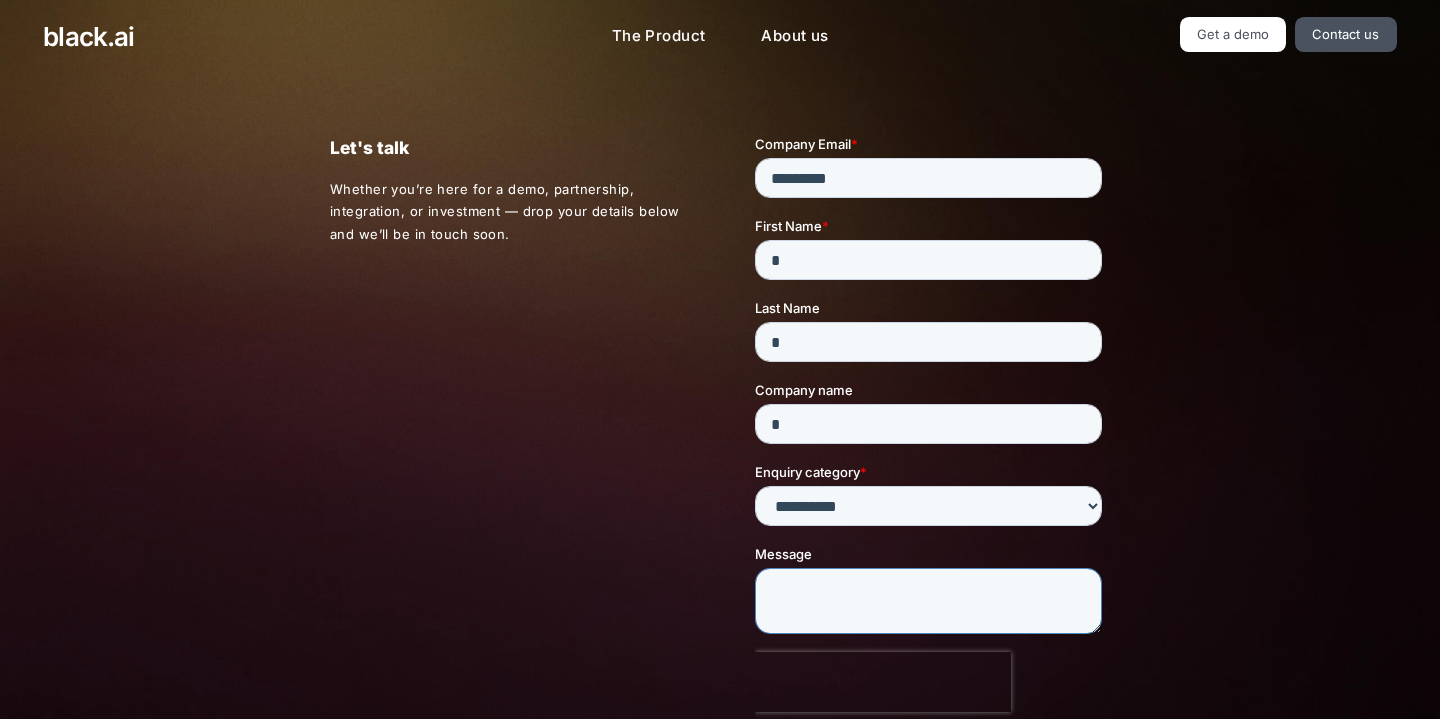 click on "Message" at bounding box center (927, 601) 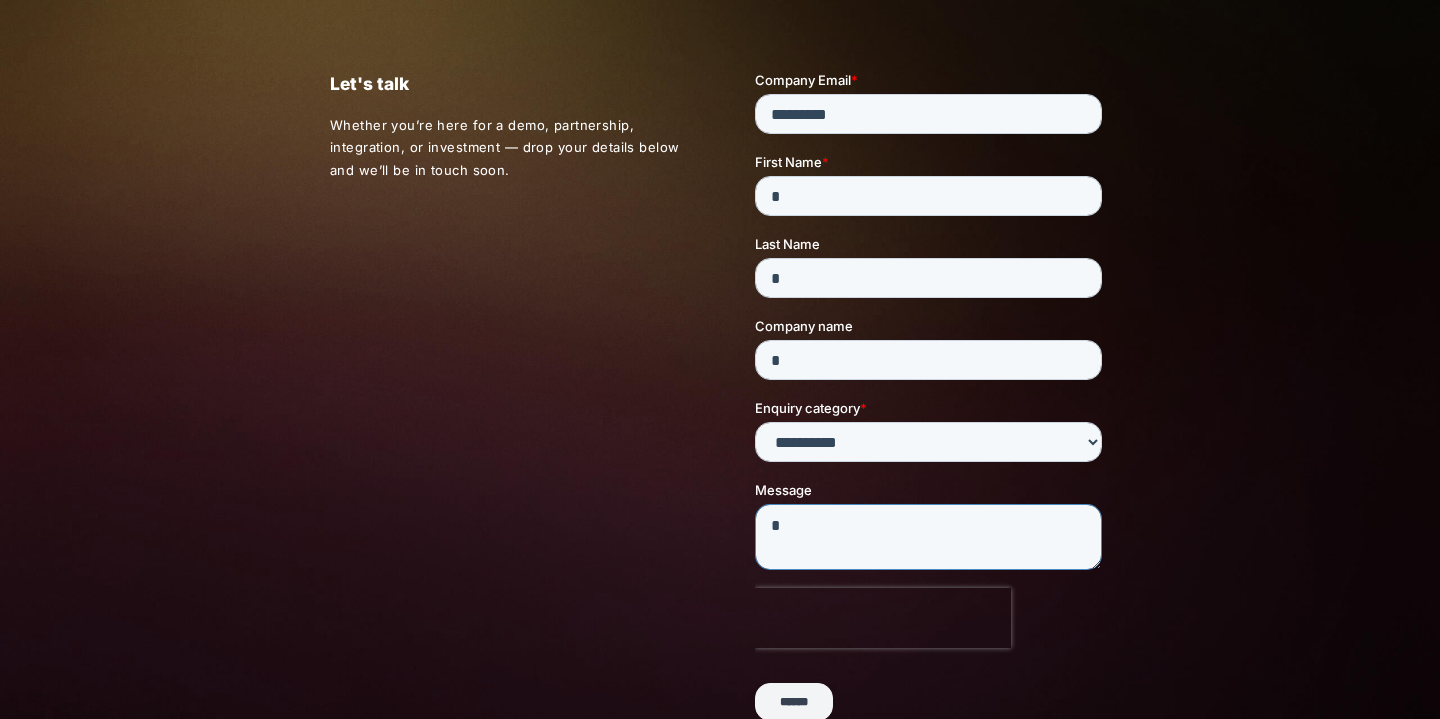 scroll, scrollTop: 73, scrollLeft: 0, axis: vertical 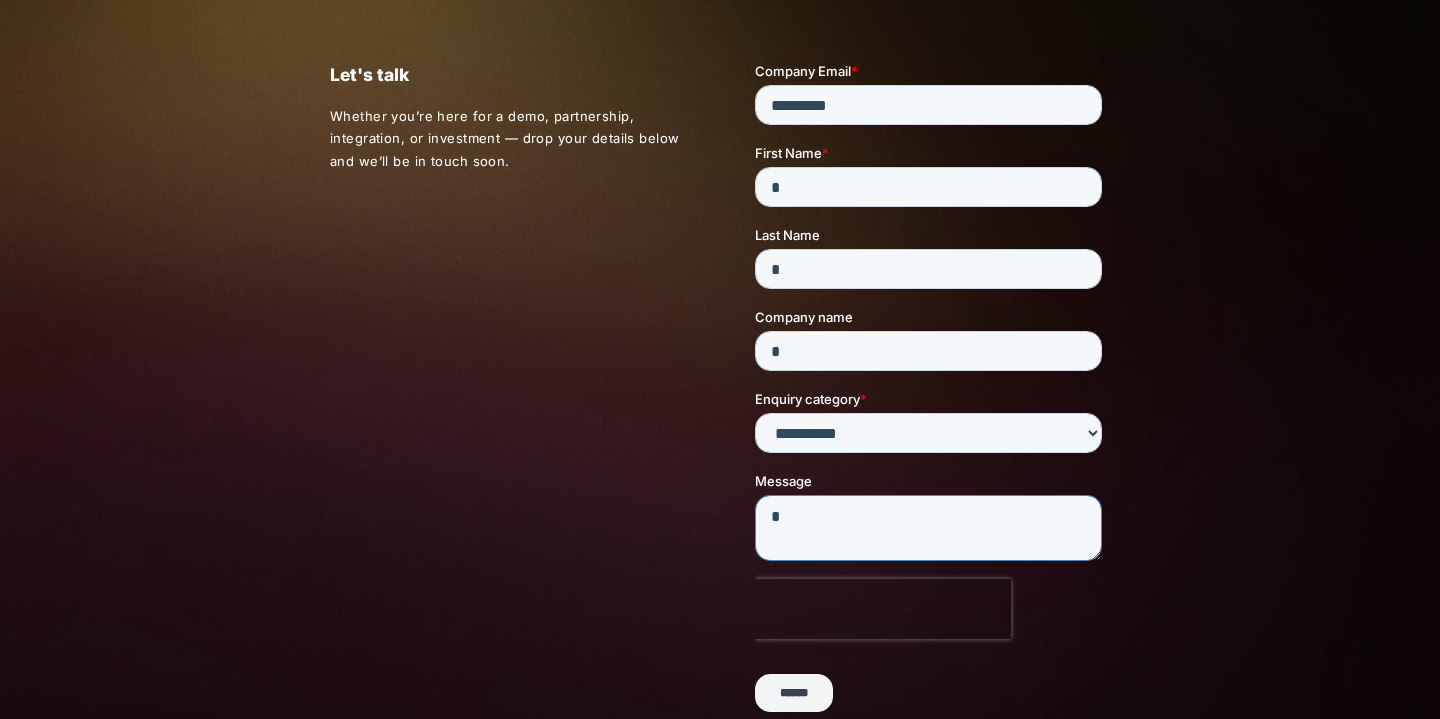 type on "*" 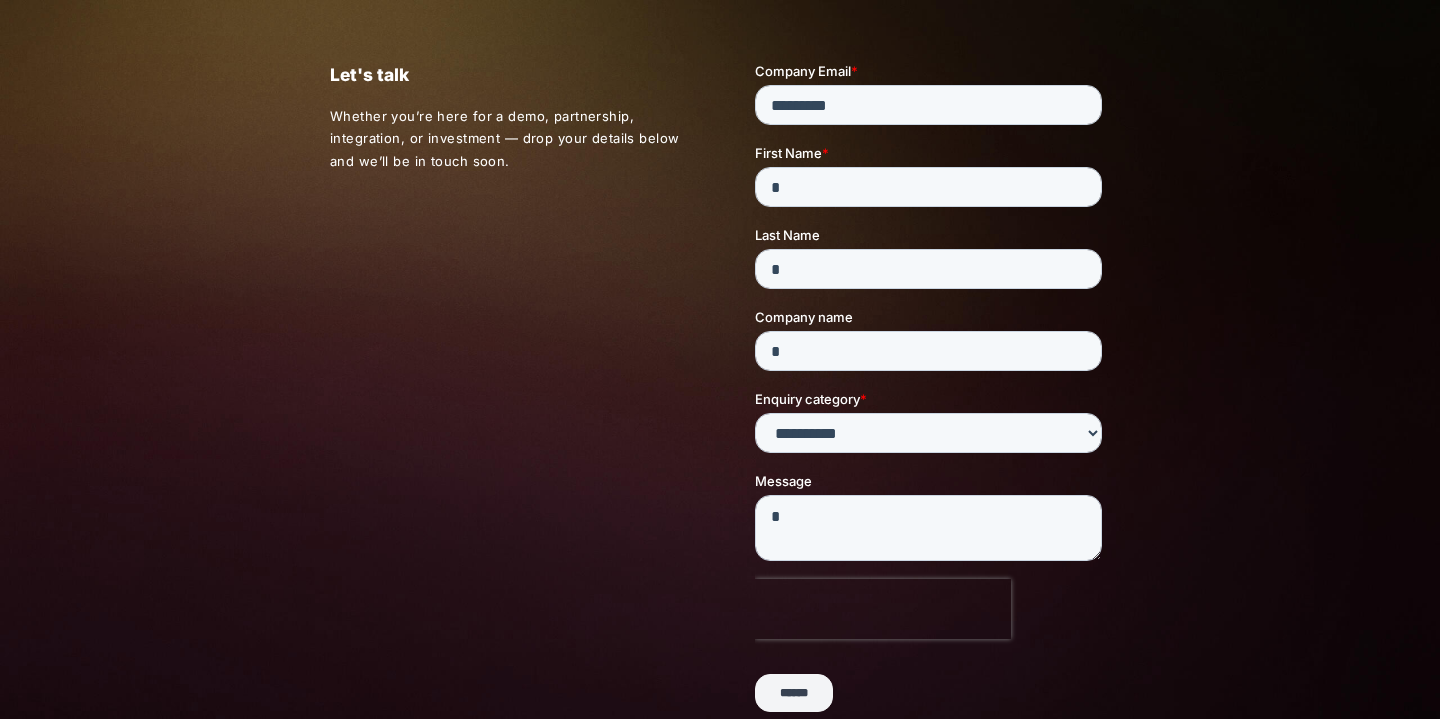 click on "******" at bounding box center [793, 693] 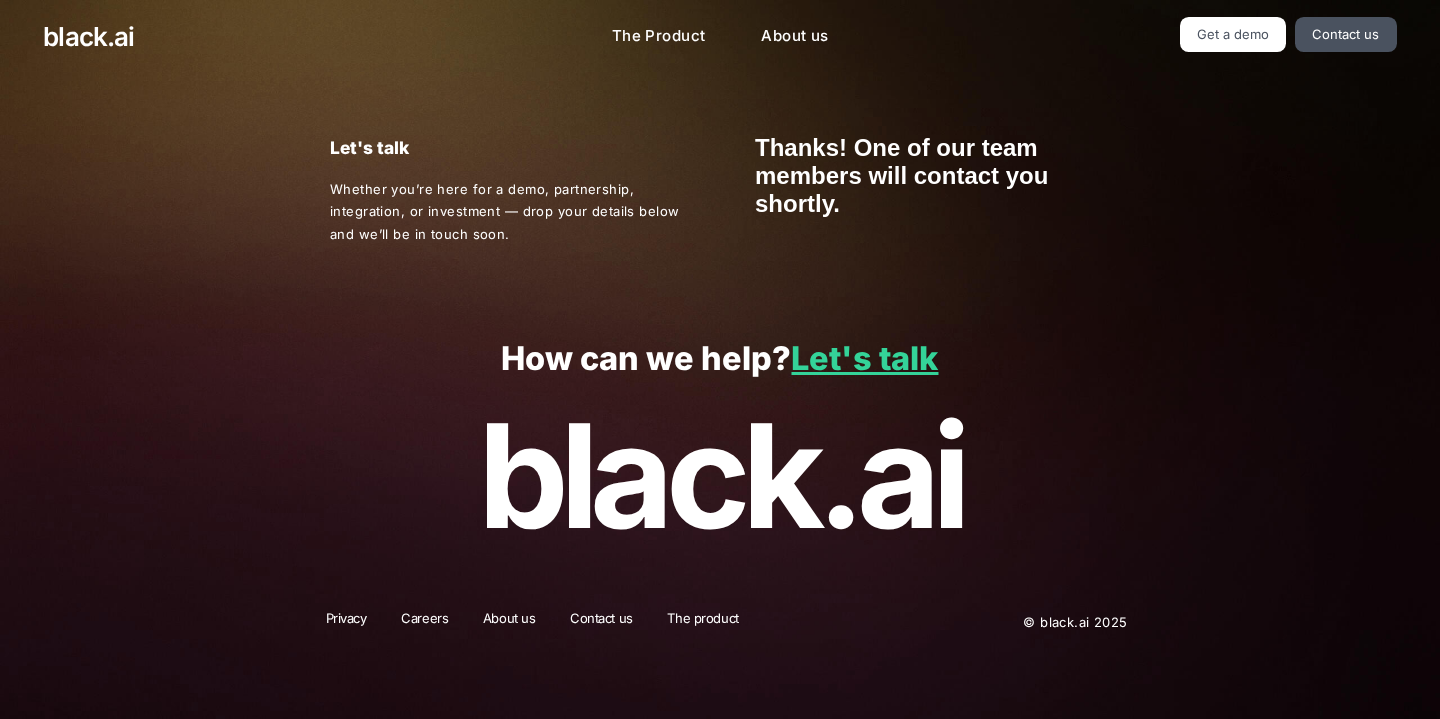 scroll, scrollTop: 0, scrollLeft: 0, axis: both 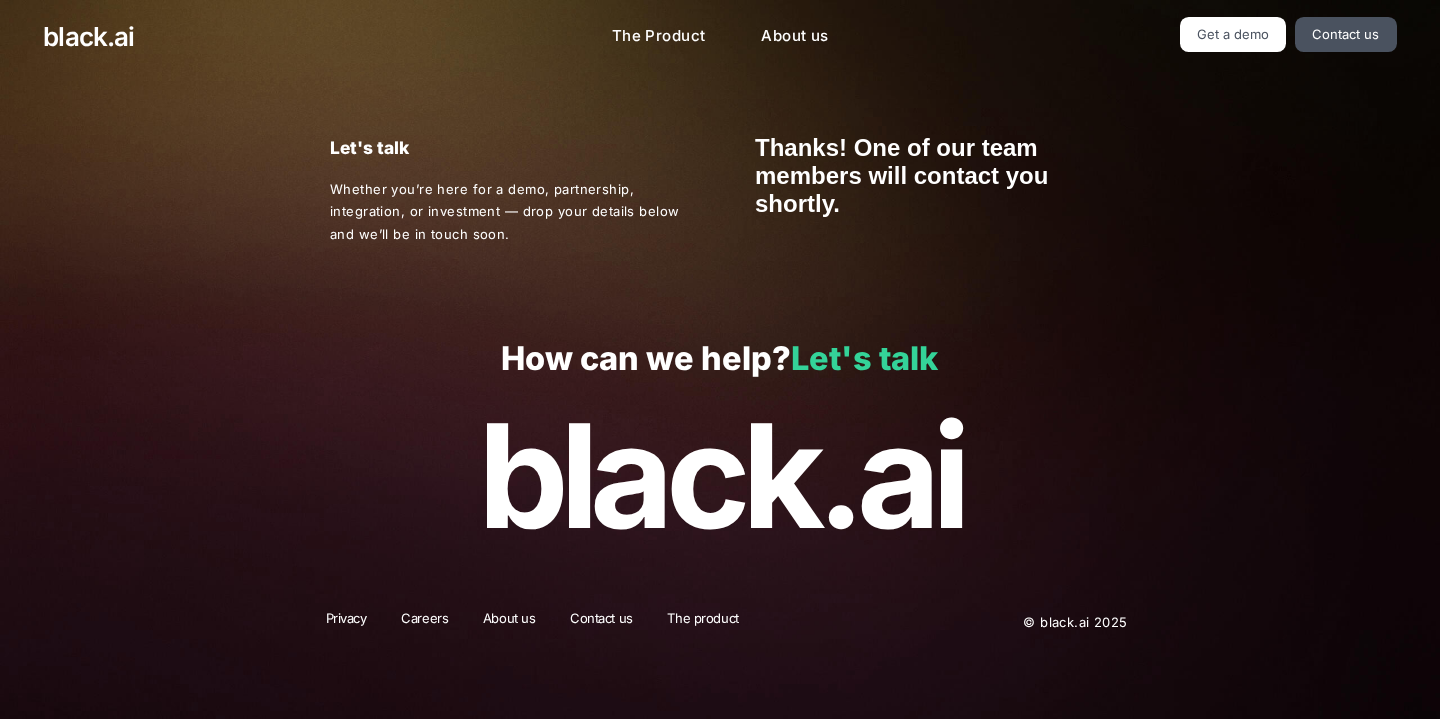 click on "Let's talk" at bounding box center (864, 358) 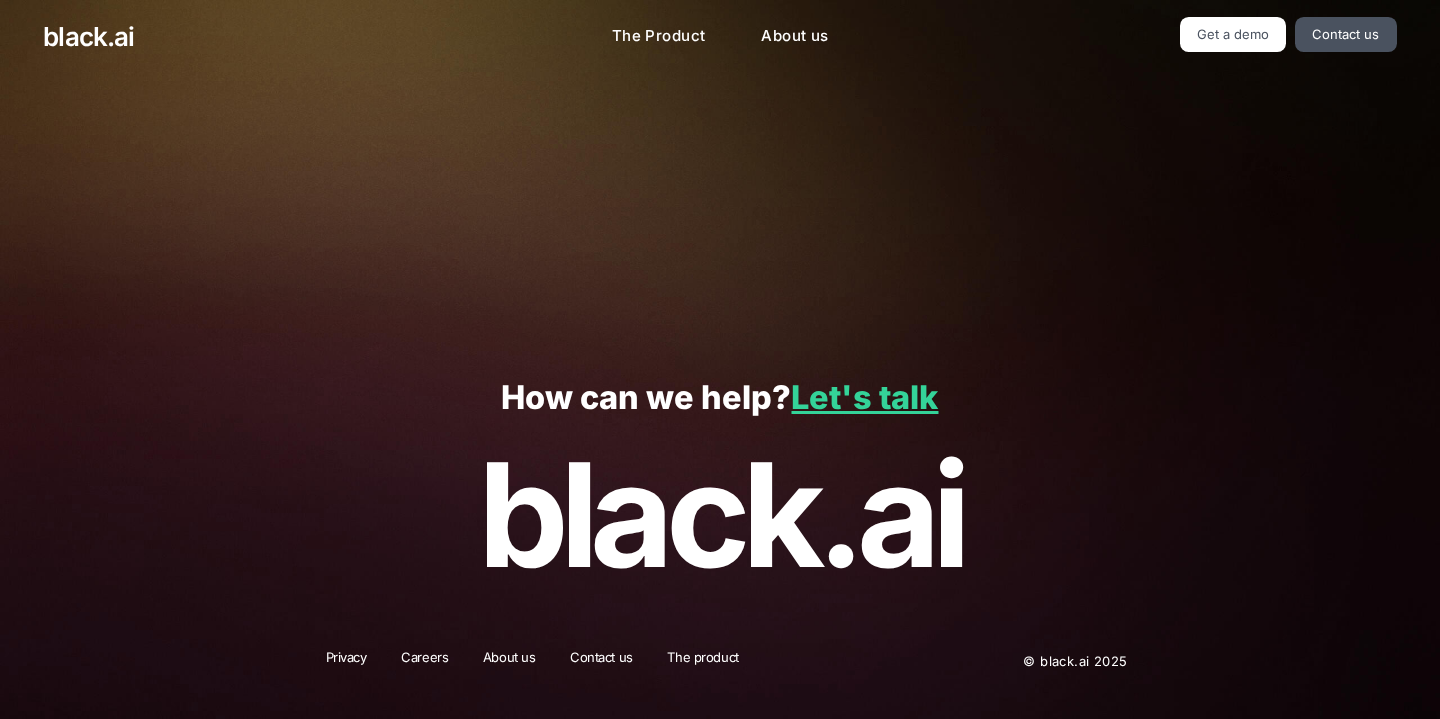 scroll, scrollTop: 0, scrollLeft: 0, axis: both 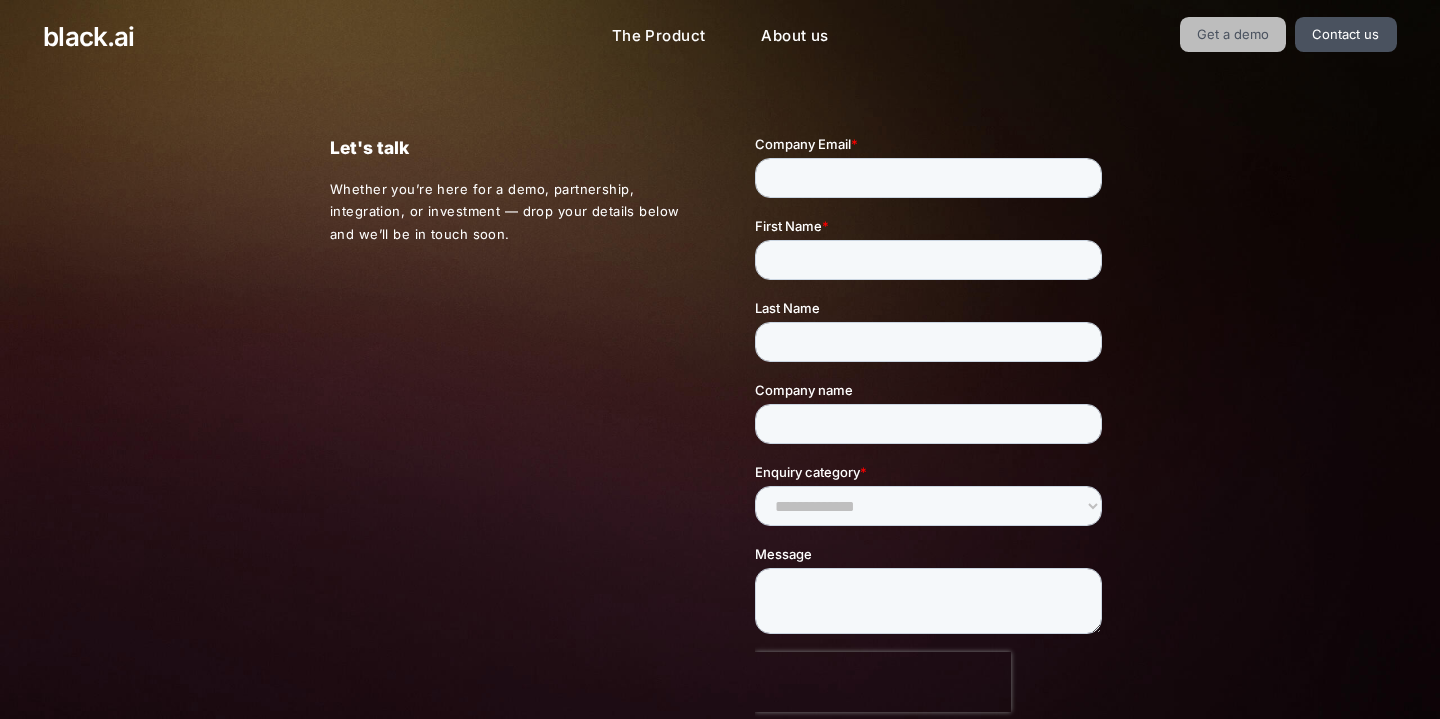 click on "Get a demo" at bounding box center (1233, 34) 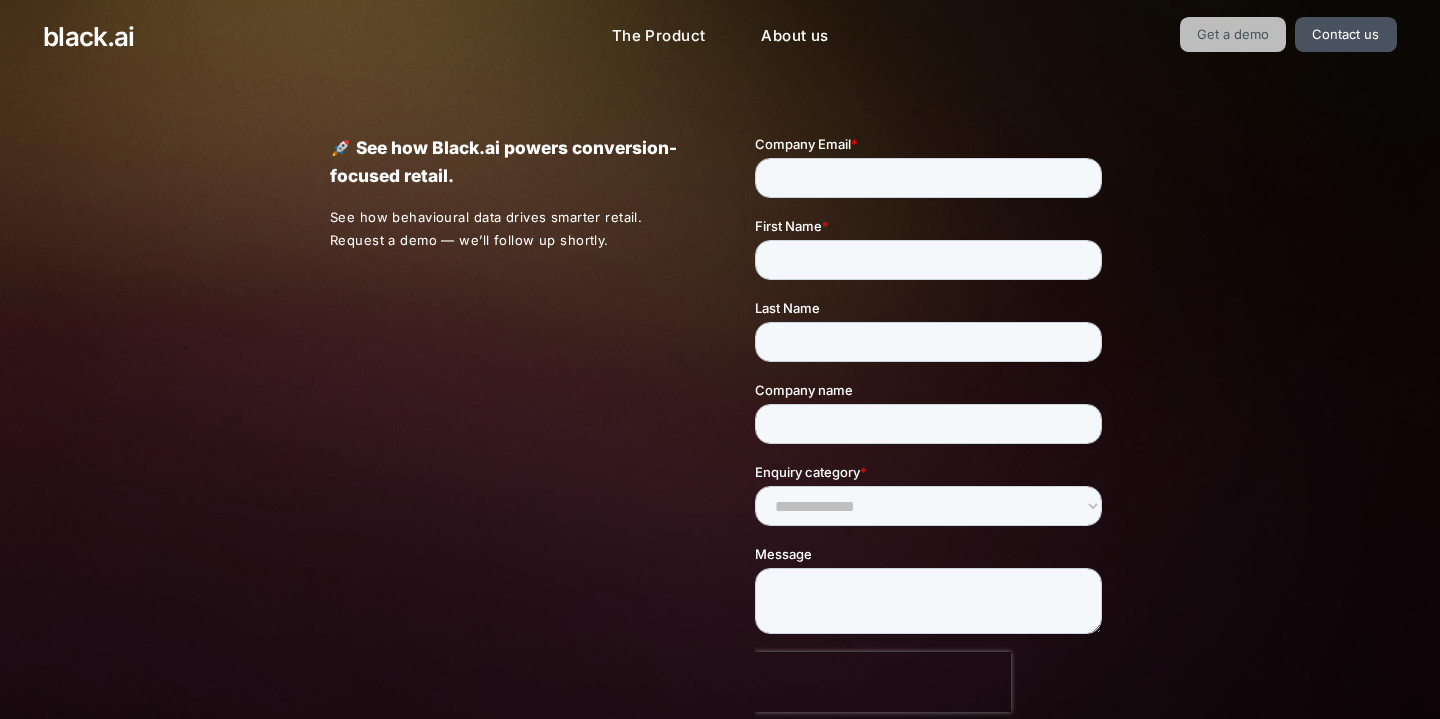 scroll, scrollTop: 0, scrollLeft: 0, axis: both 